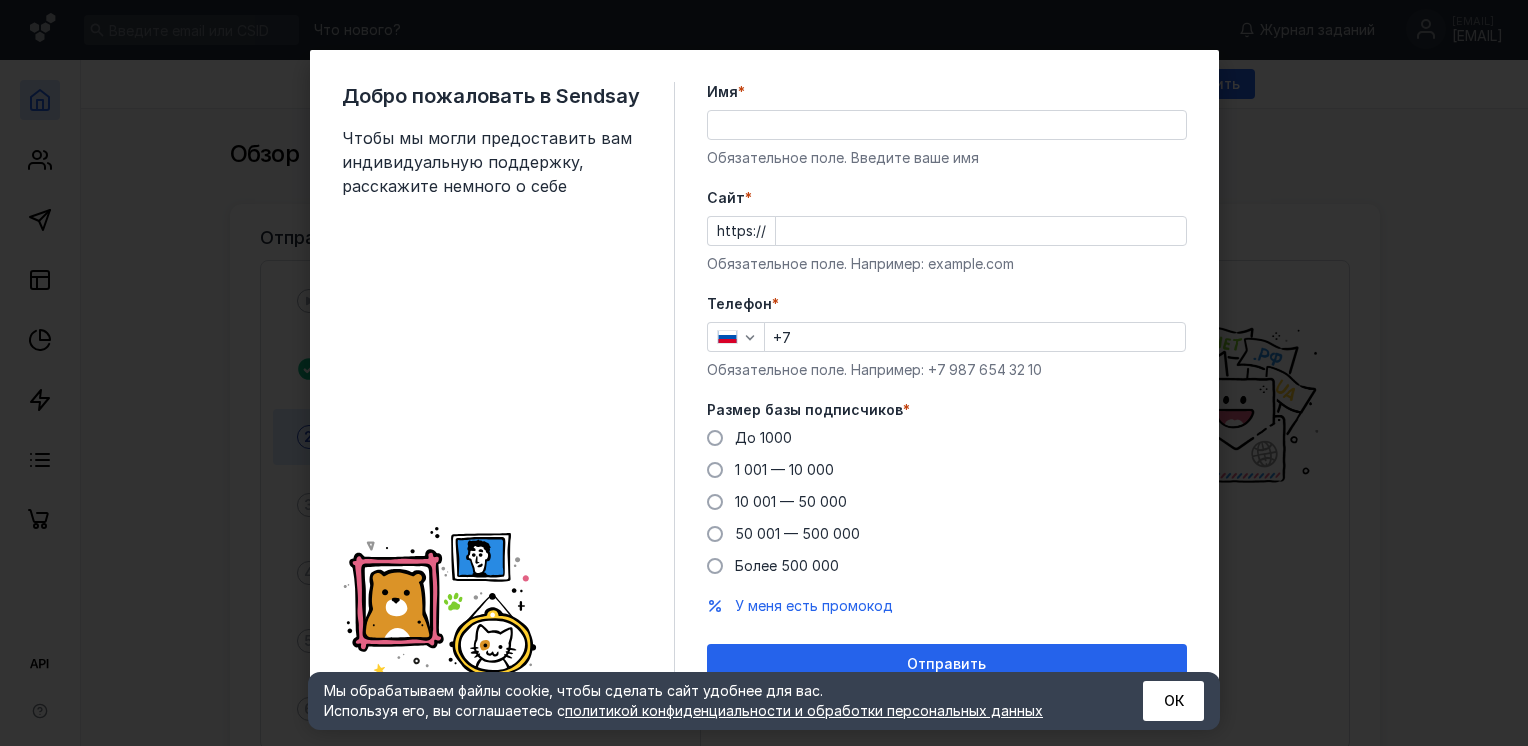 scroll, scrollTop: 0, scrollLeft: 0, axis: both 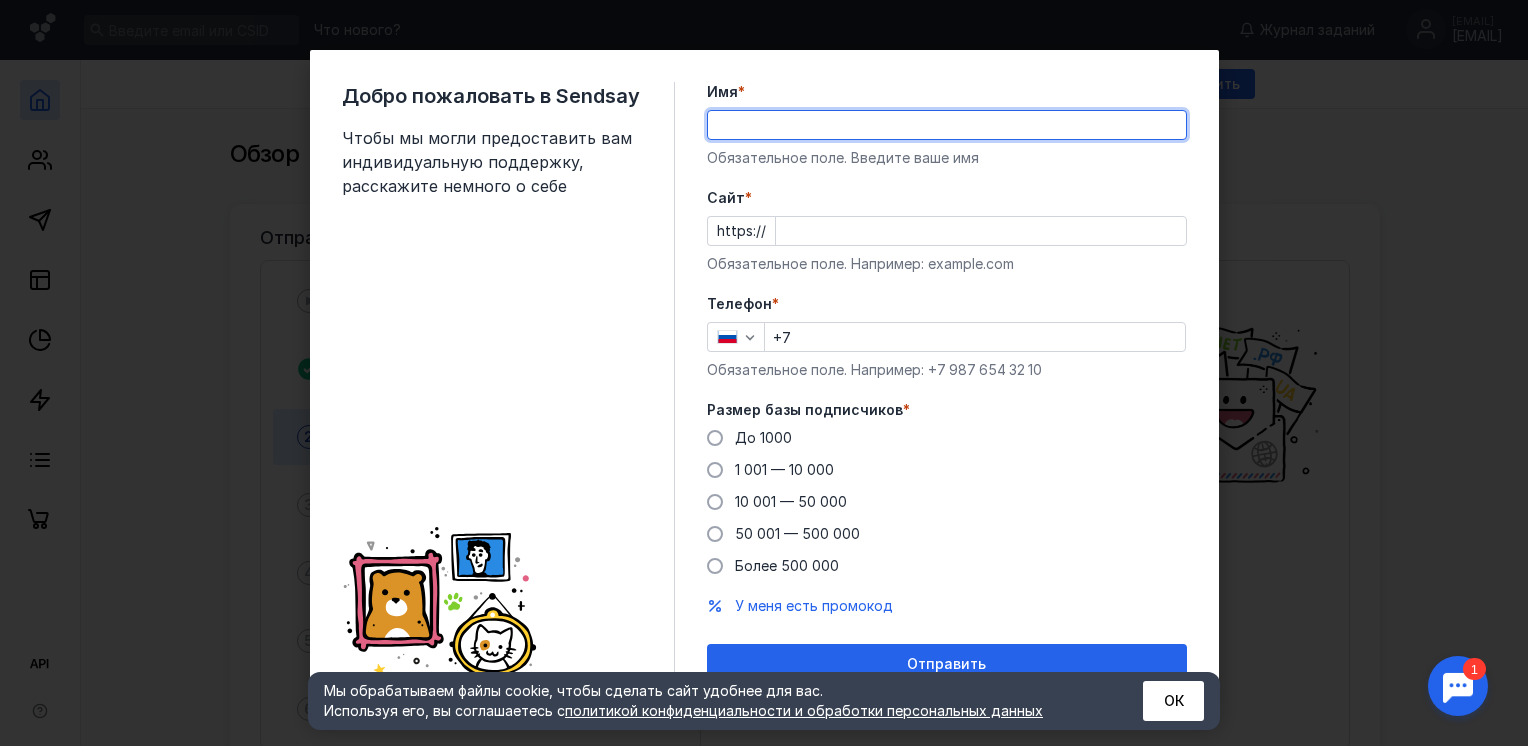 click on "Имя  *" at bounding box center (947, 125) 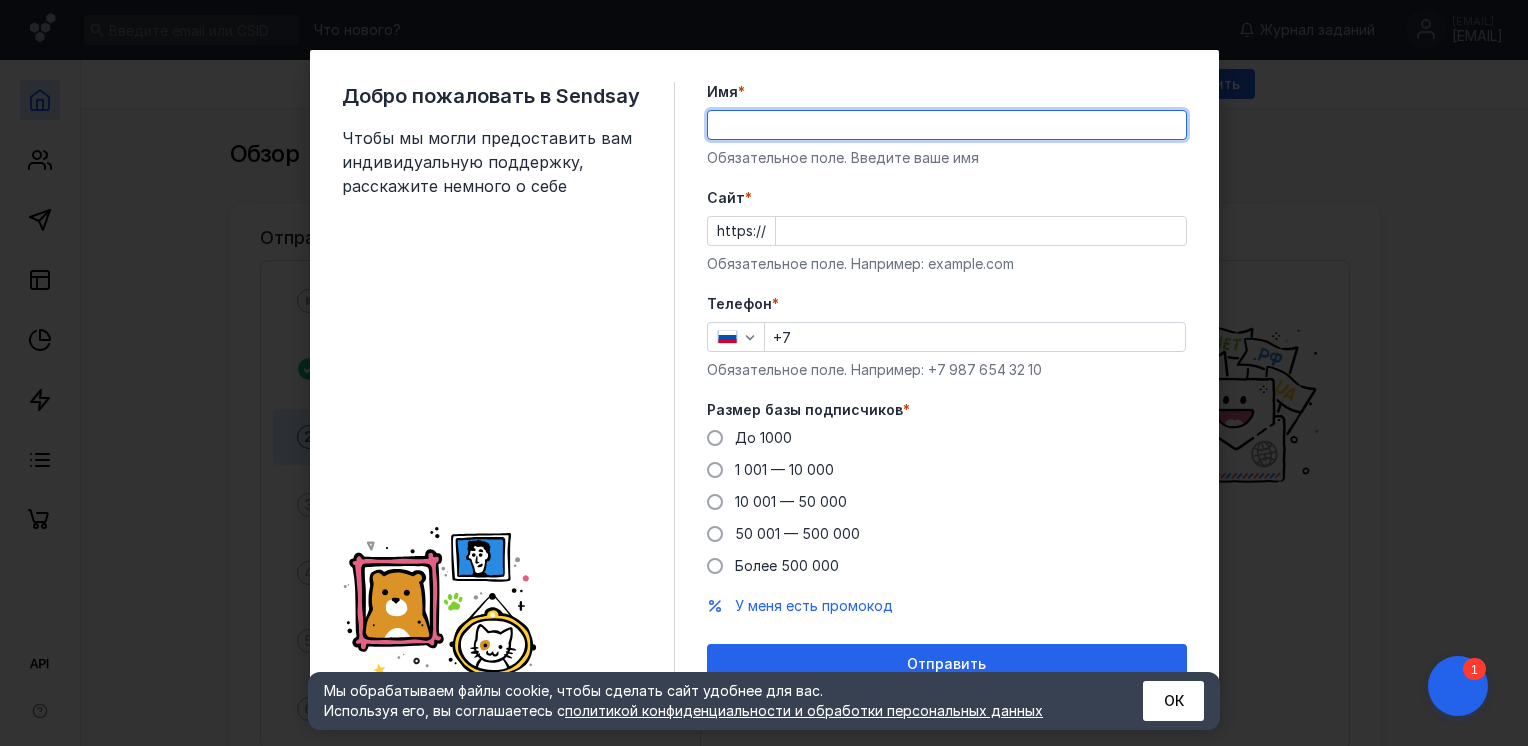 type on "[LAST] [FIRST]" 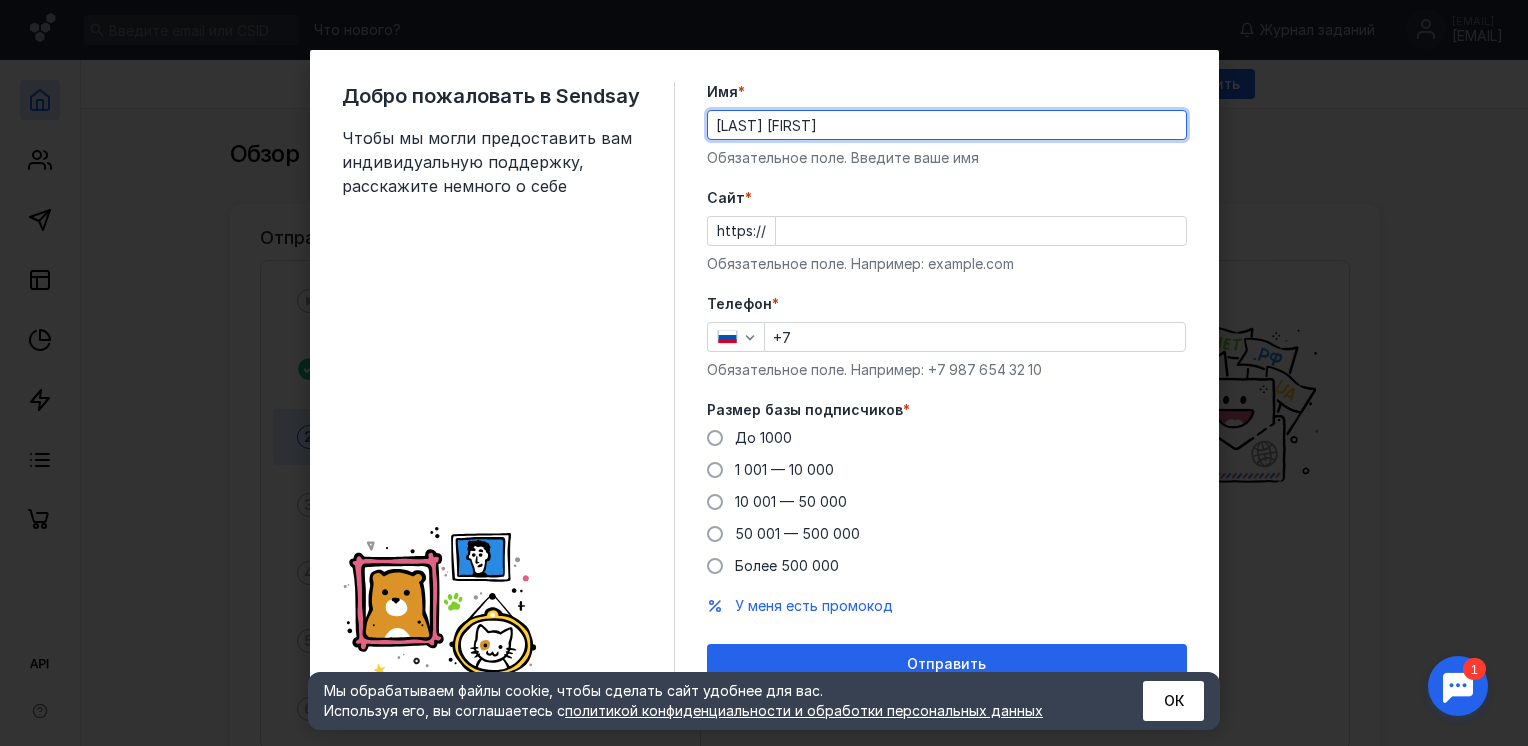 click on "Cайт  *" at bounding box center (981, 231) 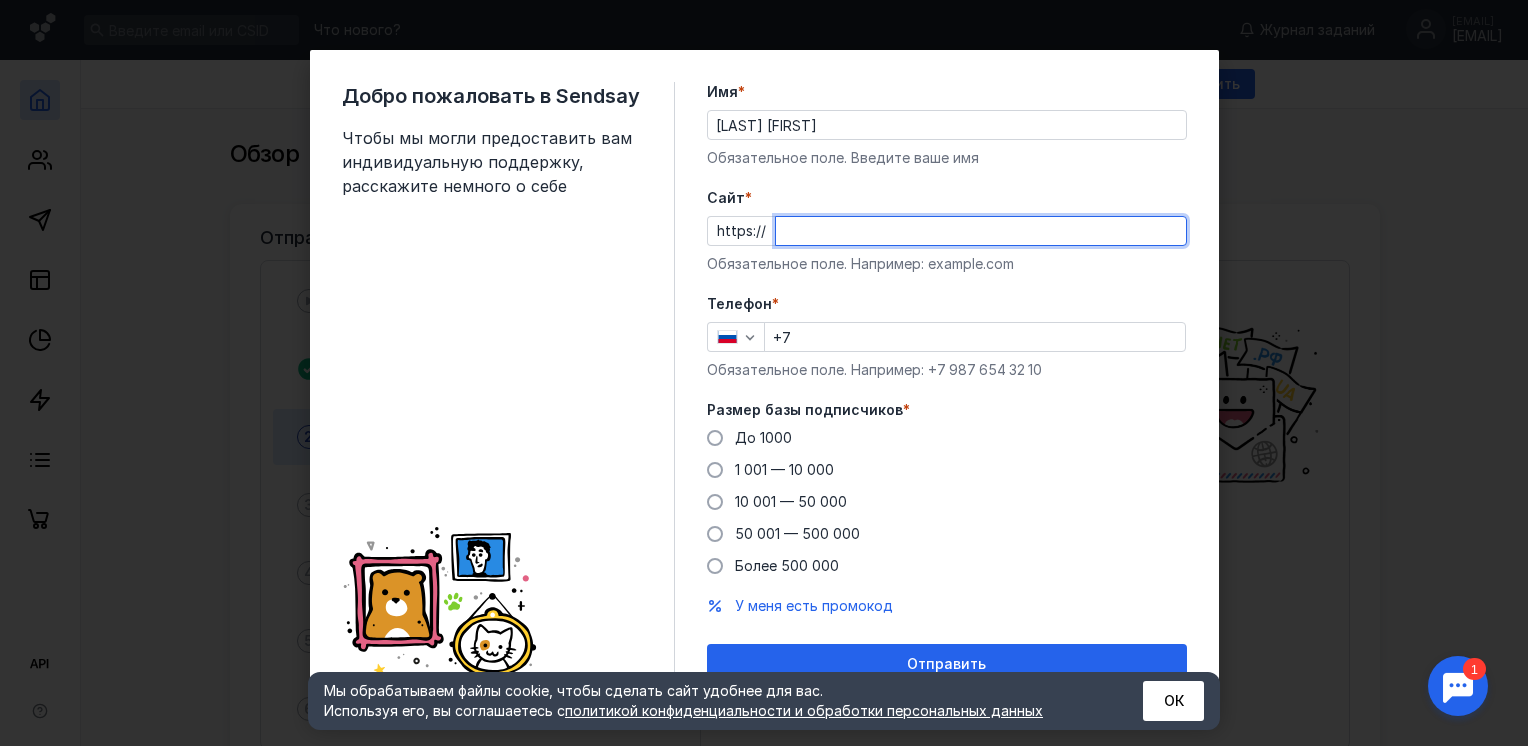 click on "Телефон  * +7 Обязательное поле. Например: +7 987 654 32 10" at bounding box center (947, 337) 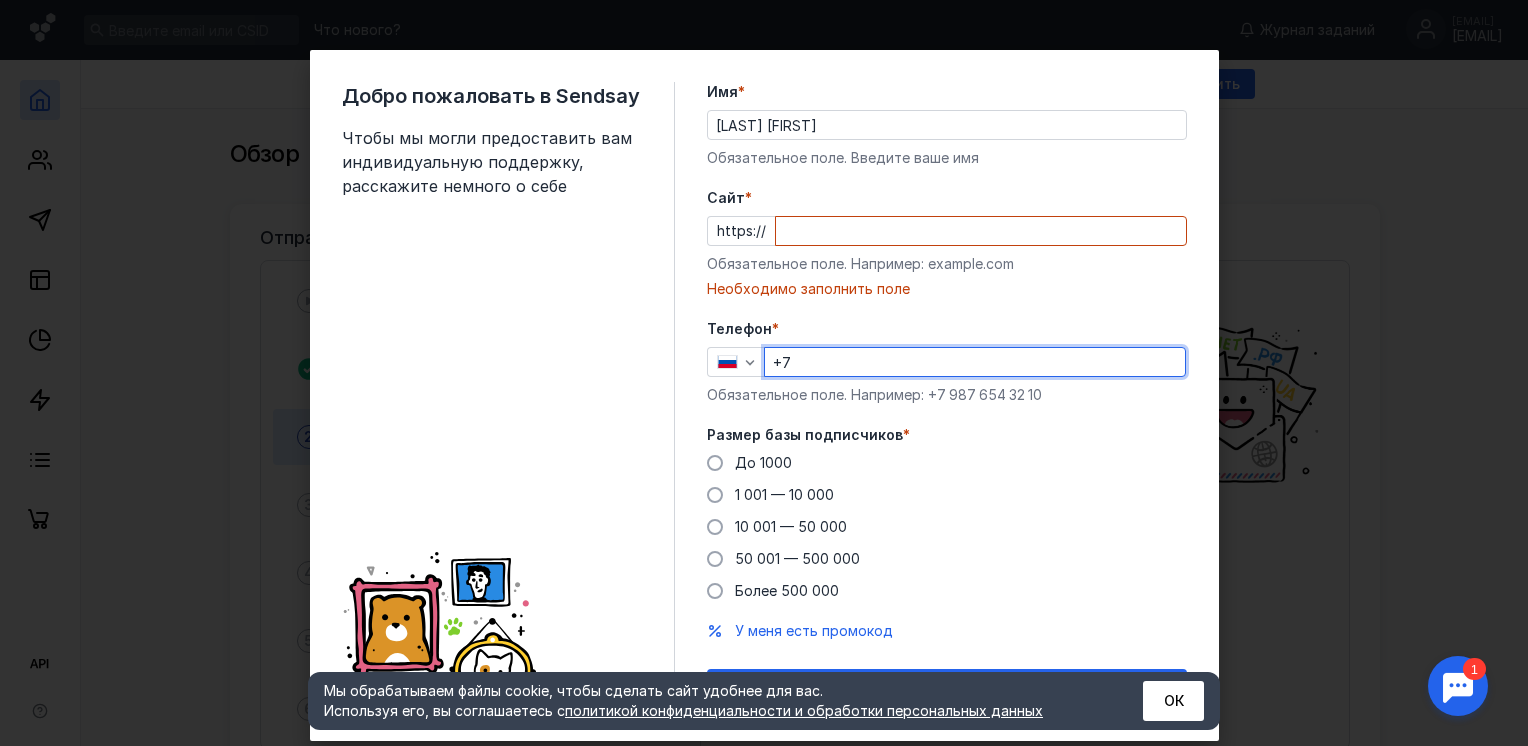 type on "+7 [PHONE]" 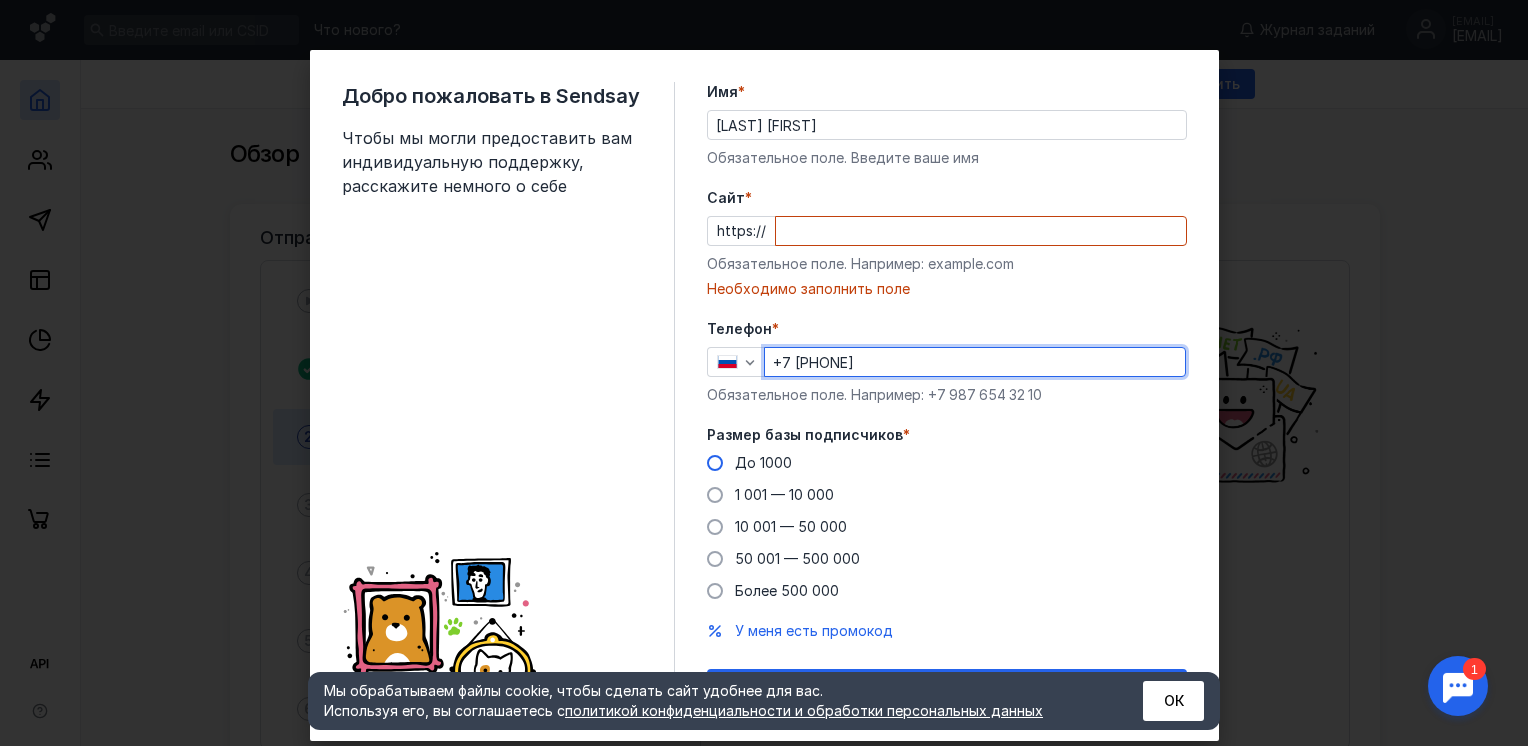 click on "До 1000" at bounding box center [763, 462] 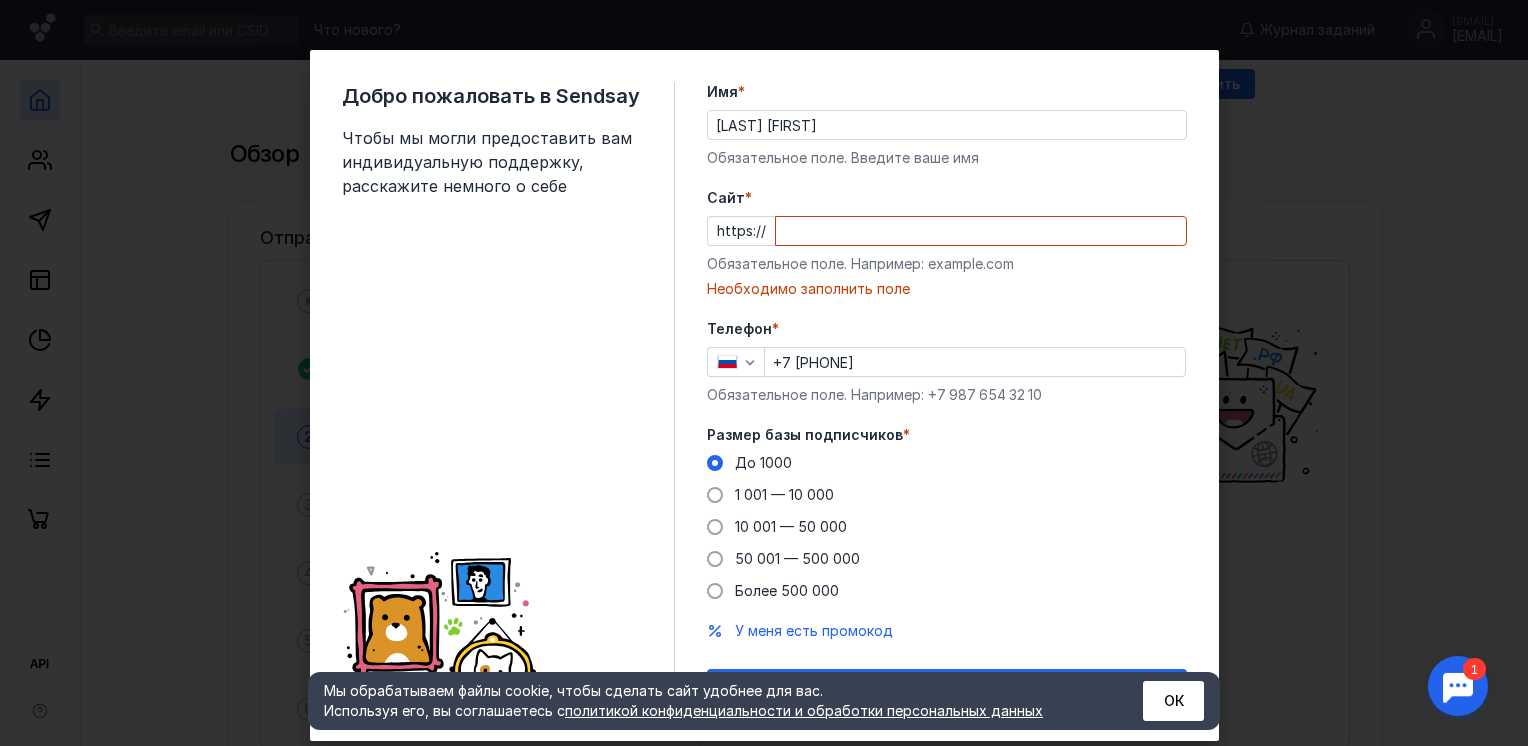 scroll, scrollTop: 44, scrollLeft: 0, axis: vertical 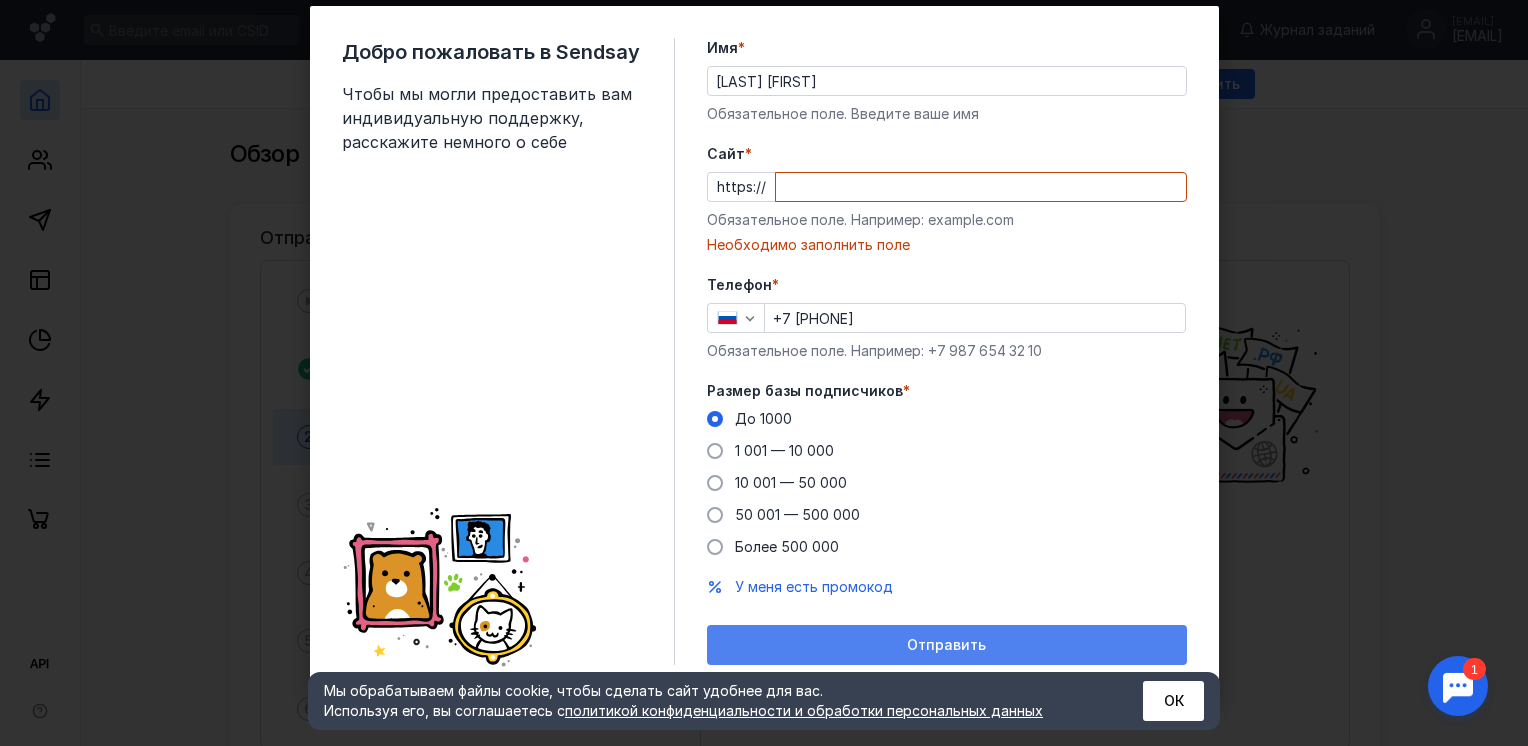 click on "Отправить" at bounding box center (946, 645) 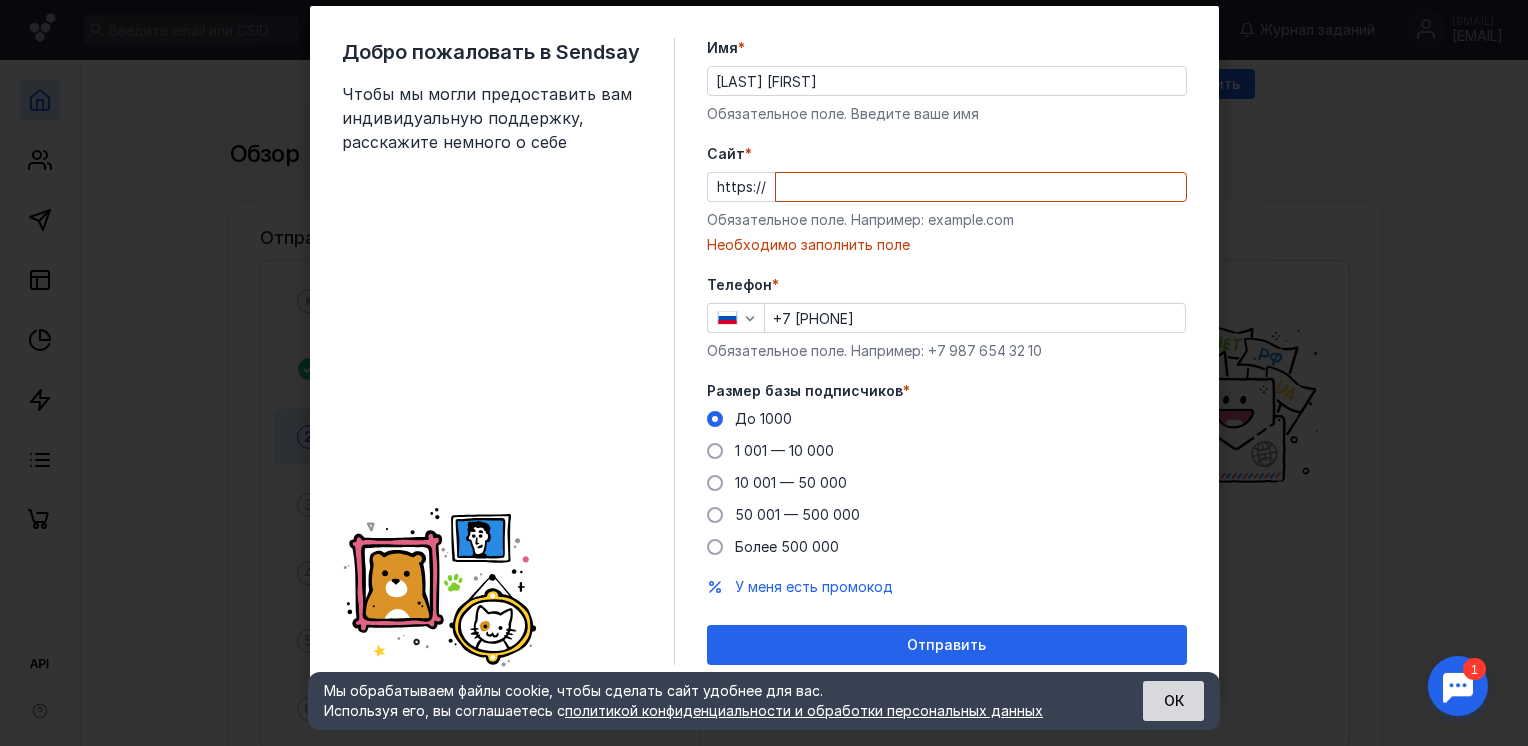click on "ОК" at bounding box center [1173, 701] 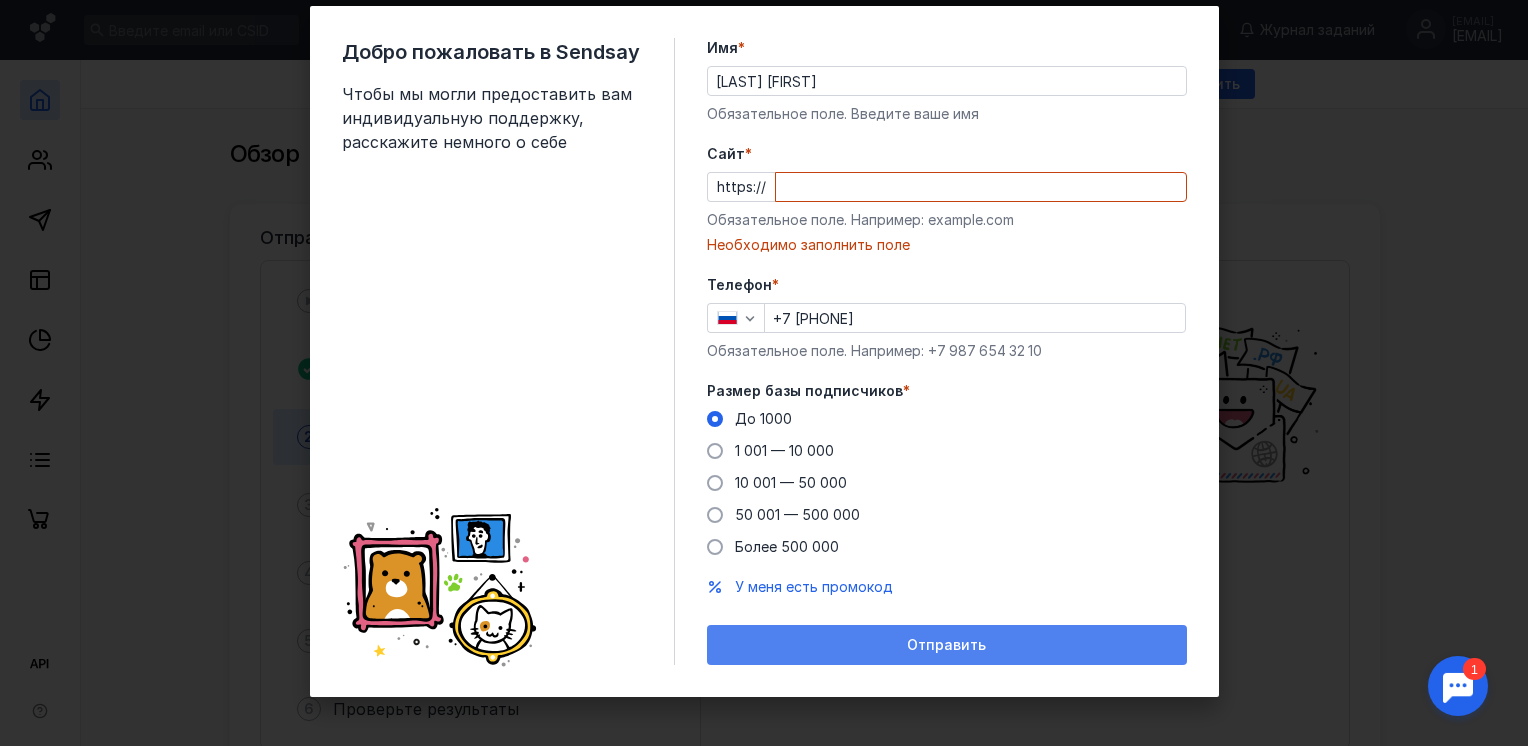 click on "Отправить" at bounding box center (947, 645) 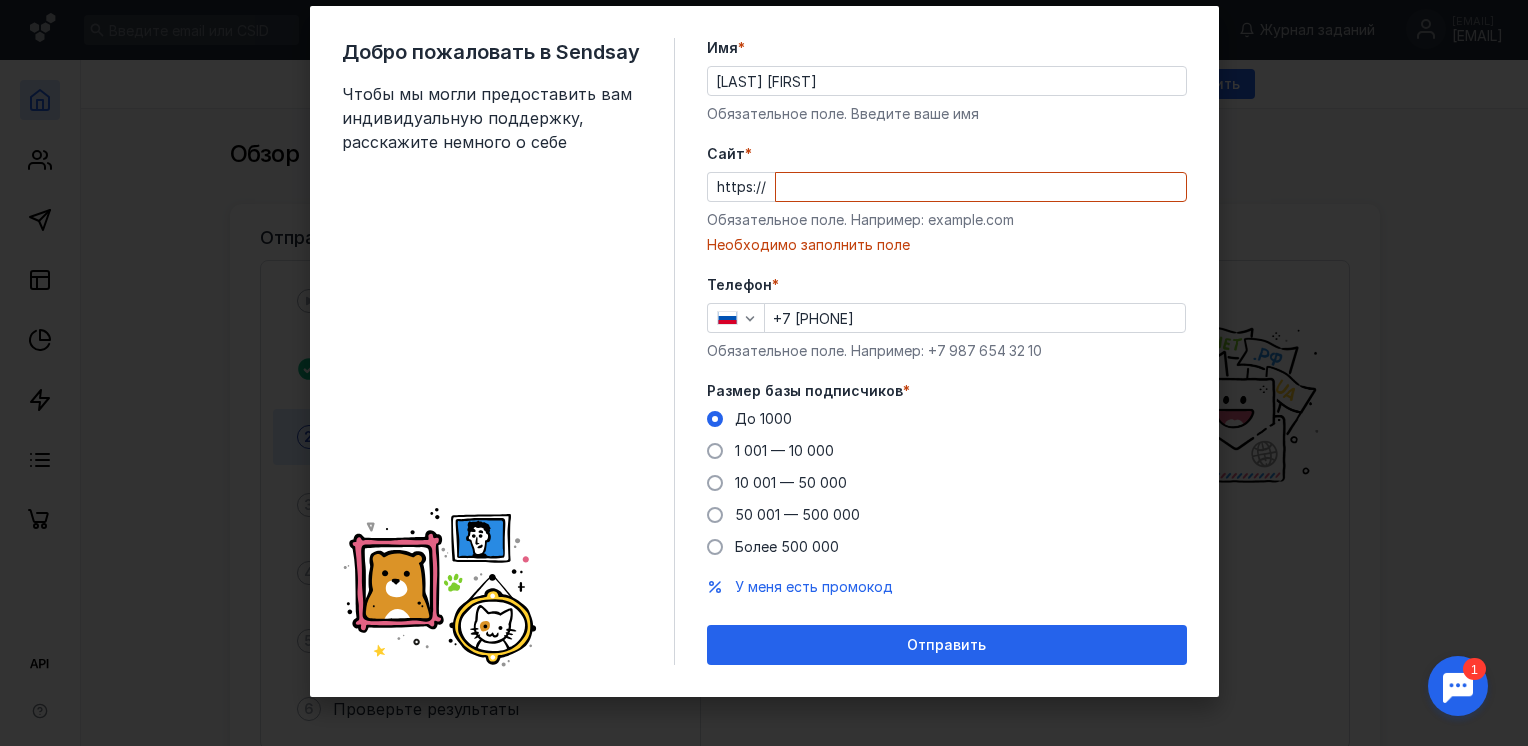 click on "Добро пожаловать в Sendsay Чтобы мы могли предоставить вам индивидуальную поддержку, расскажите немного о себе Имя * [LAST] [FIRST] Обязательное поле. Введите ваше имя Cайт * https:// Обязательное поле. Например: example.com Необходимо заполнить поле Телефон * +7 [PHONE] Обязательное поле. Например: +7 987 654 32 10 Размер базы подписчиков * До 1000 1 001 — 10 000 10 001 — 50 000 50 001 — 500 000 Более 500 000 У меня есть промокод Отправить" at bounding box center [764, 373] 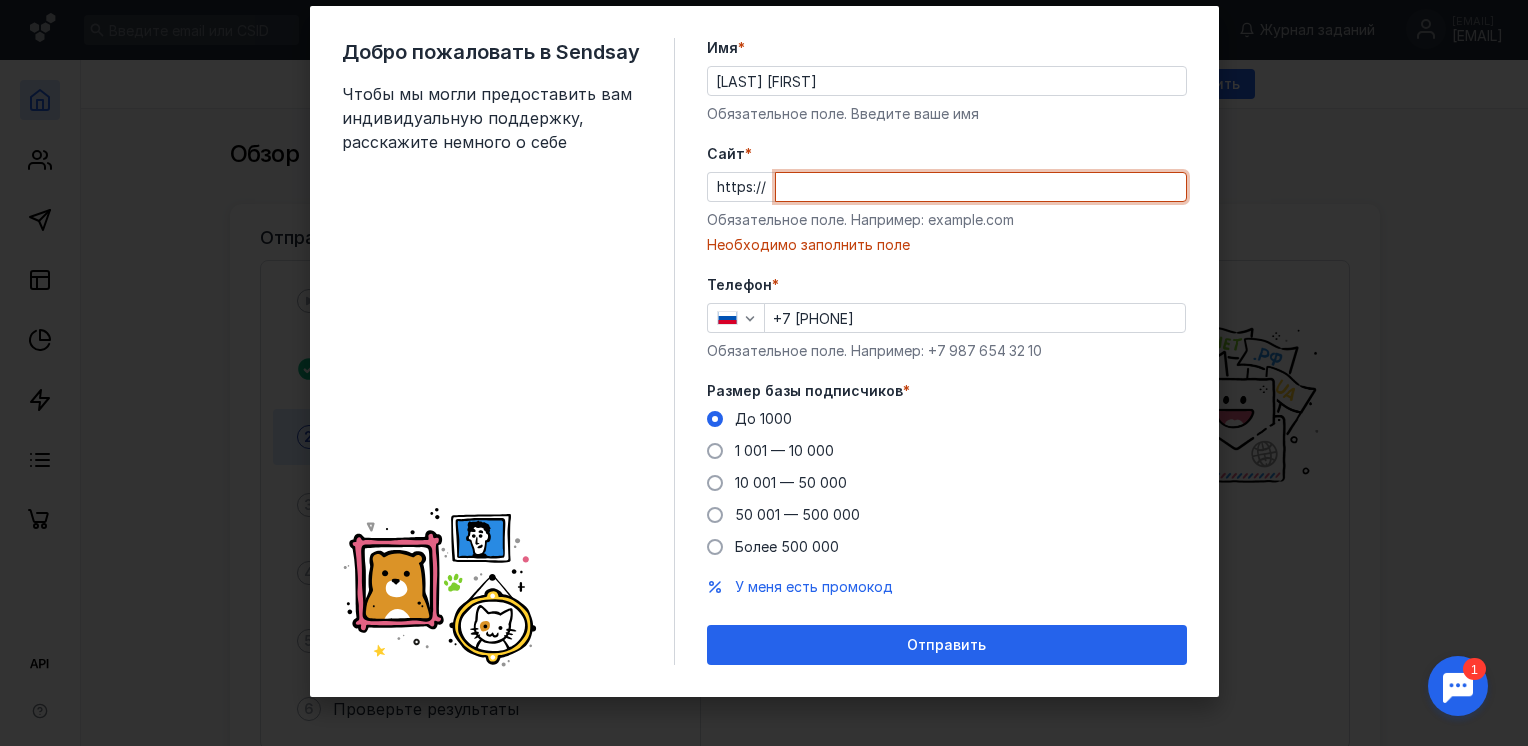 type on "у" 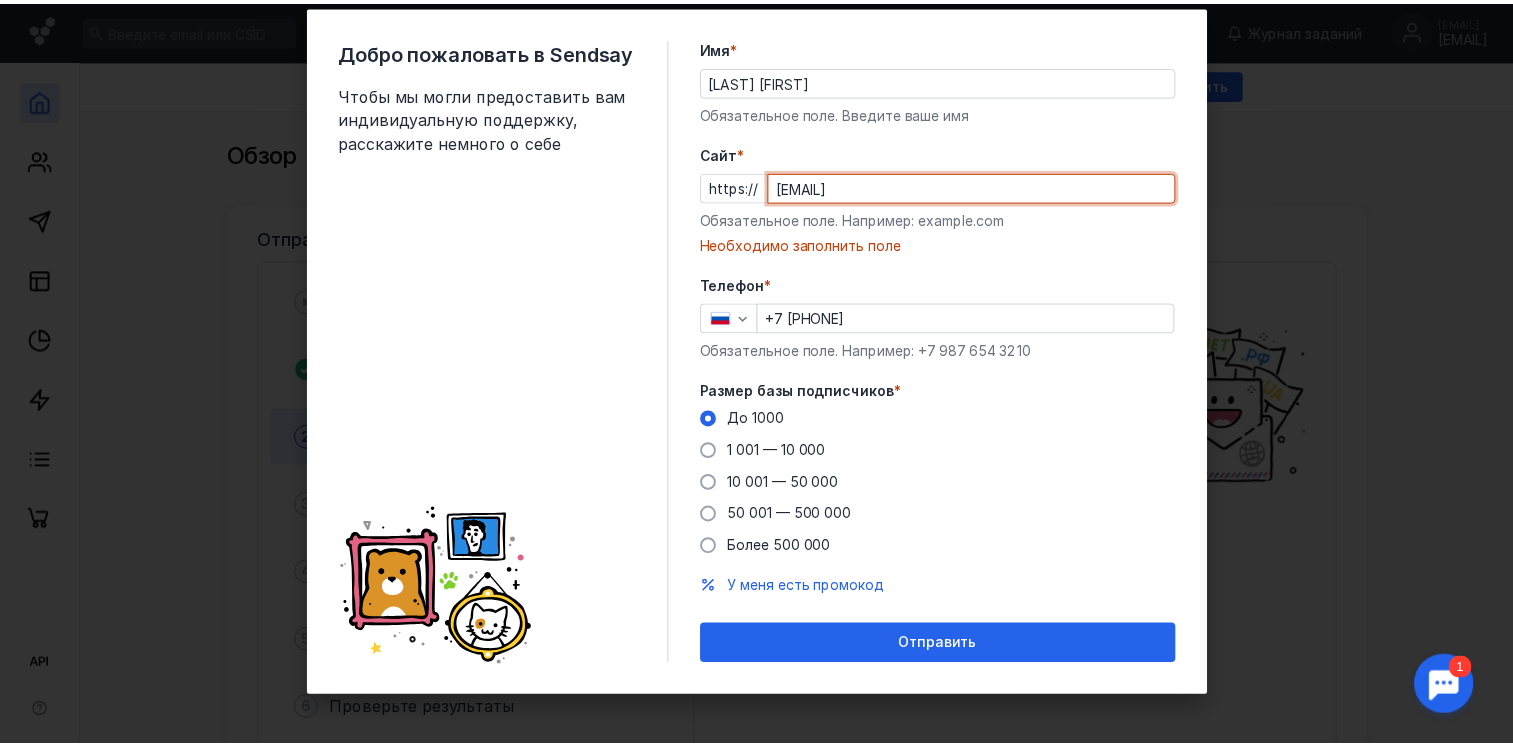 scroll, scrollTop: 20, scrollLeft: 0, axis: vertical 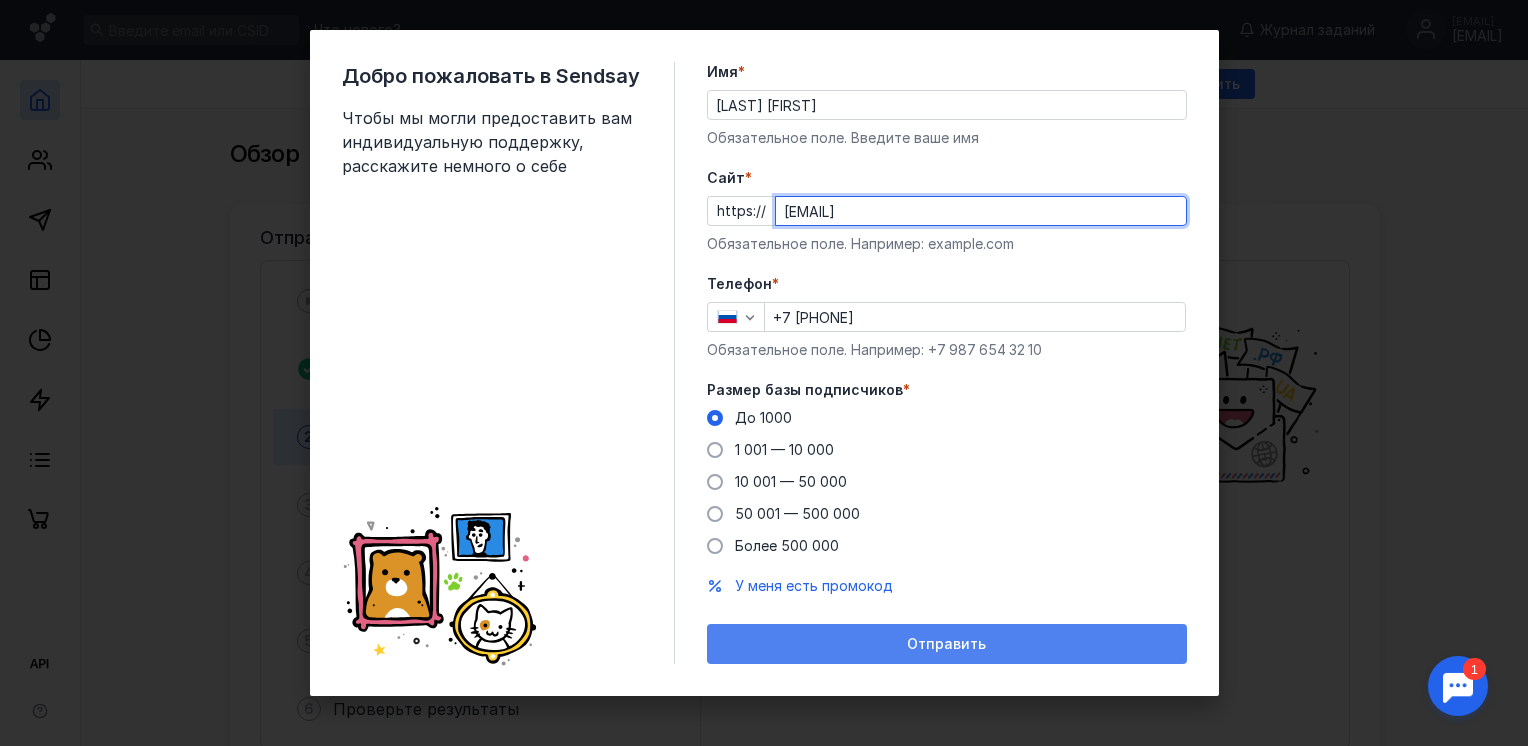type on "[EMAIL]" 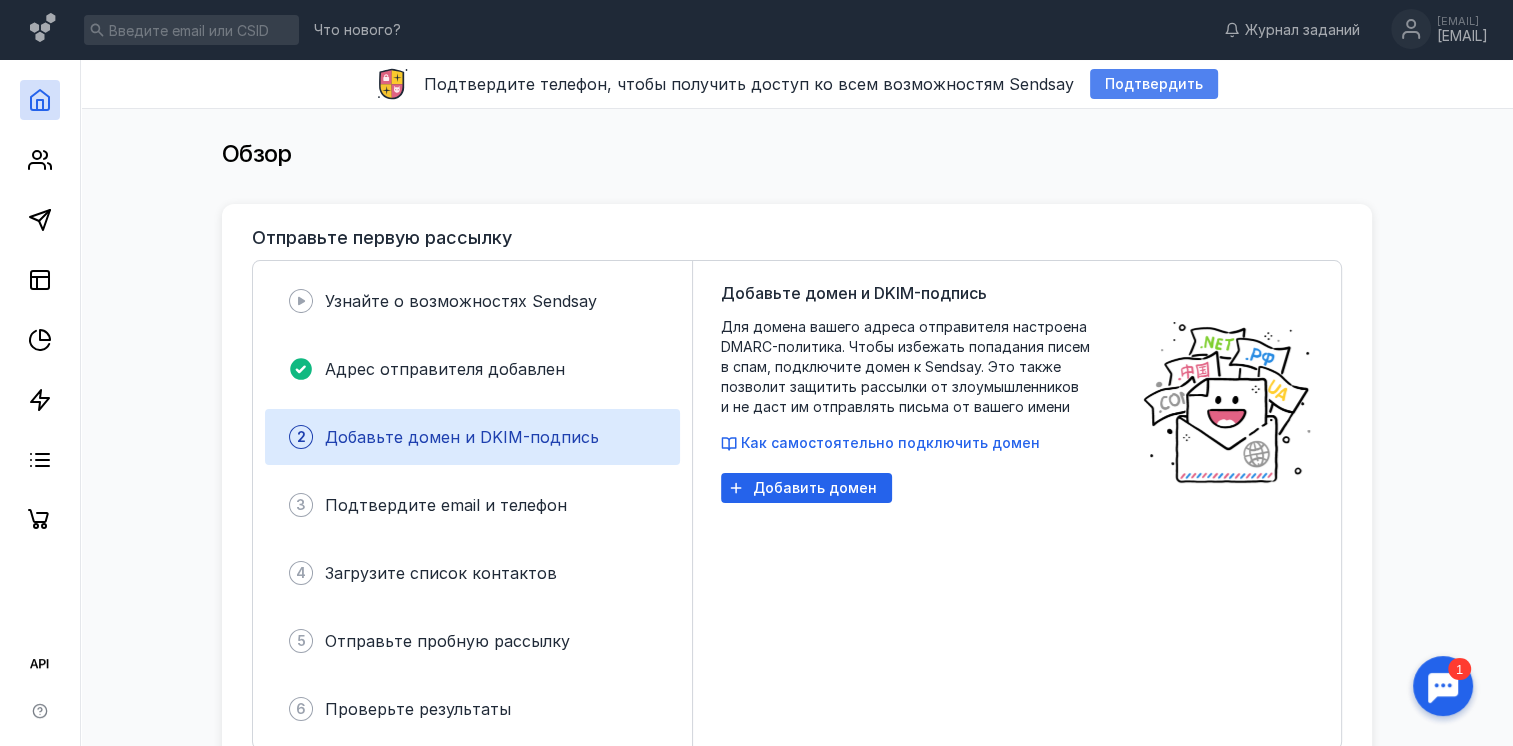 click on "Подтвердить" at bounding box center (1154, 84) 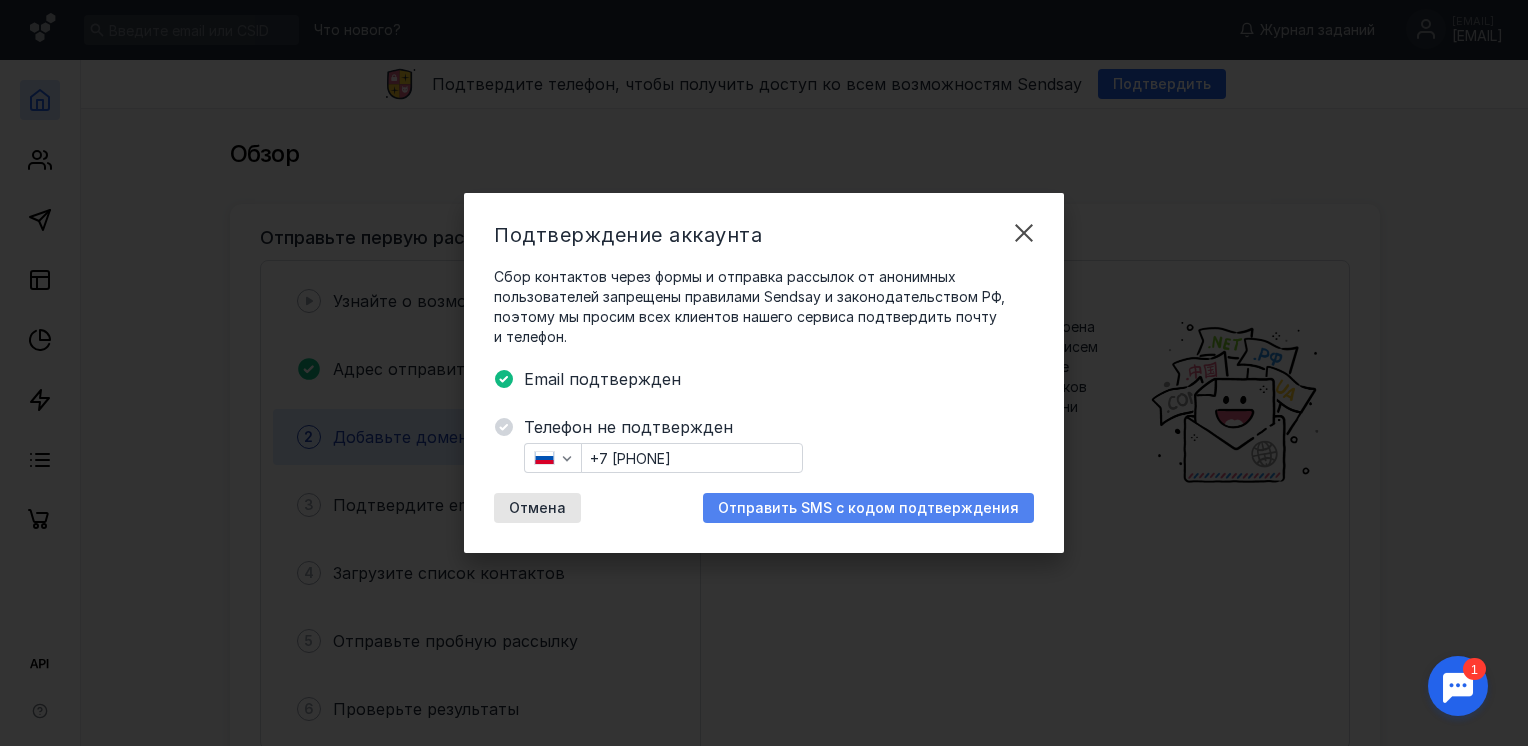 click on "Отправить SMS с кодом подтверждения" at bounding box center [868, 508] 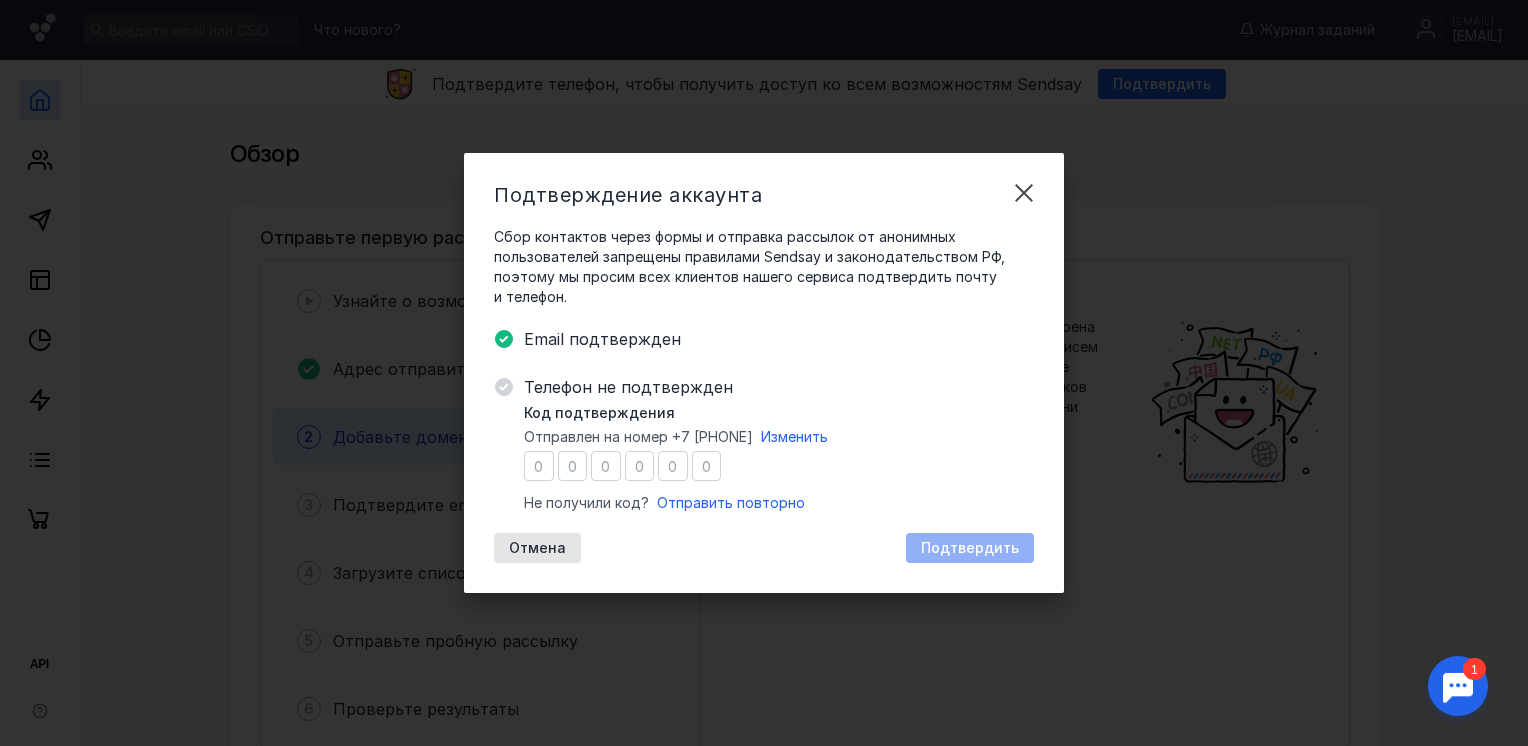 type on "1" 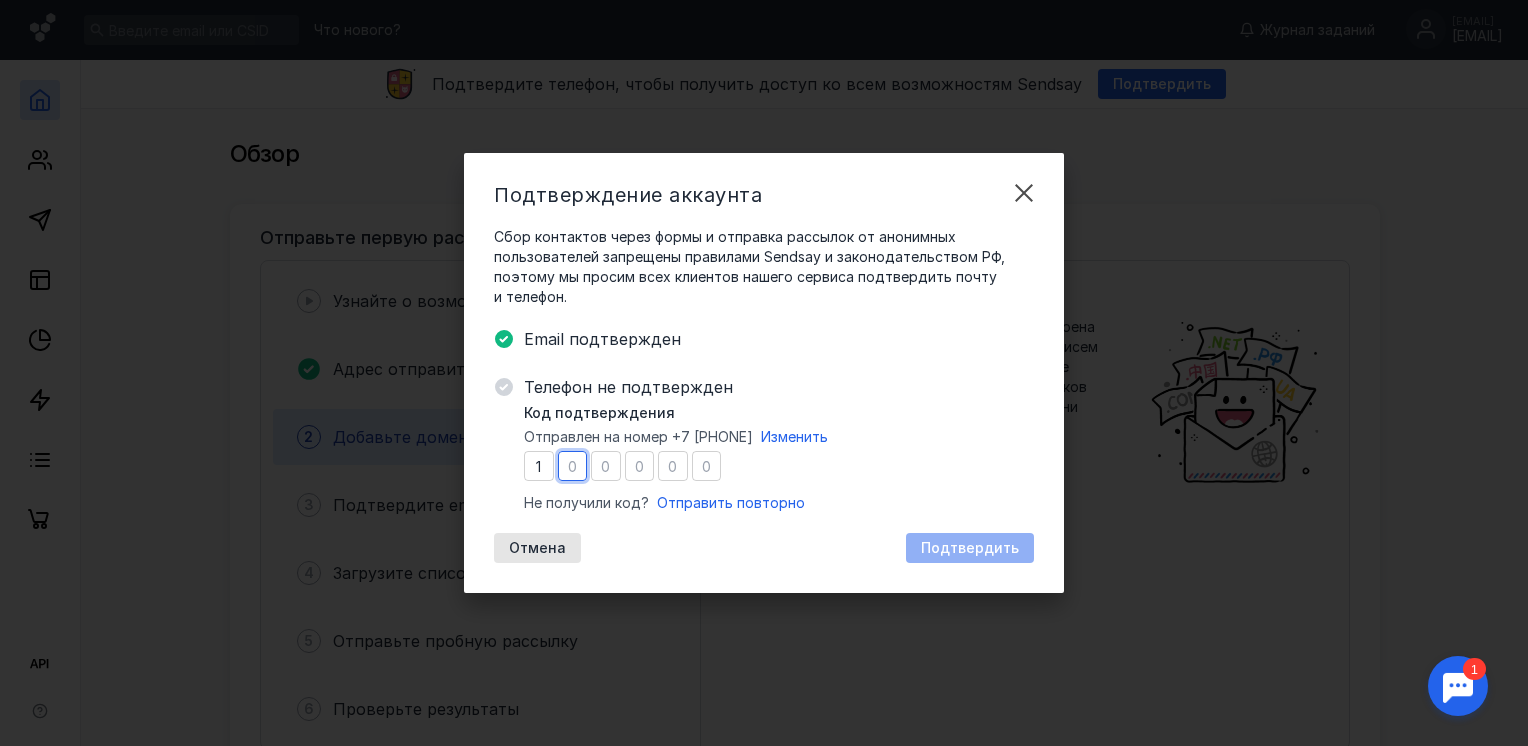 type on "7" 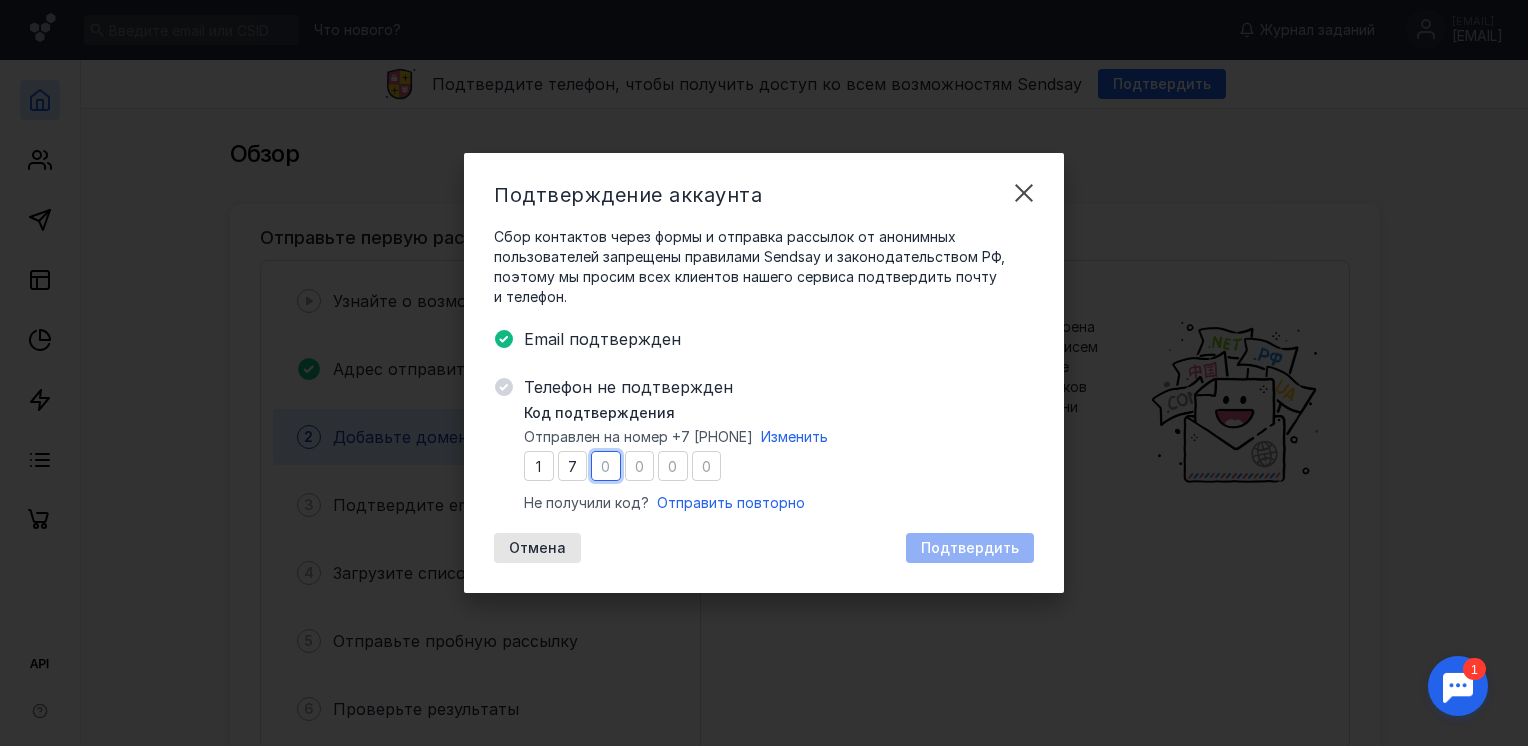 type on "0" 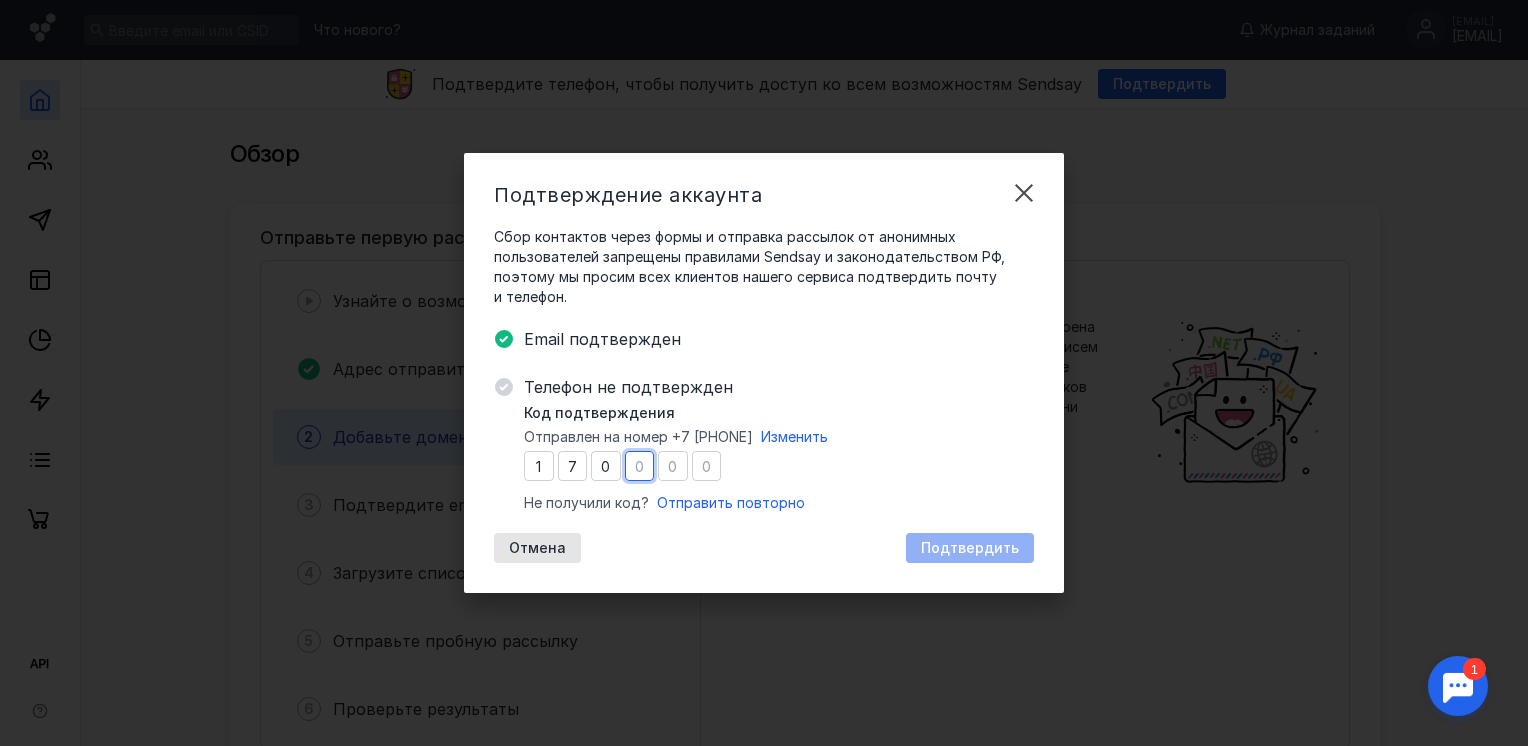 type on "8" 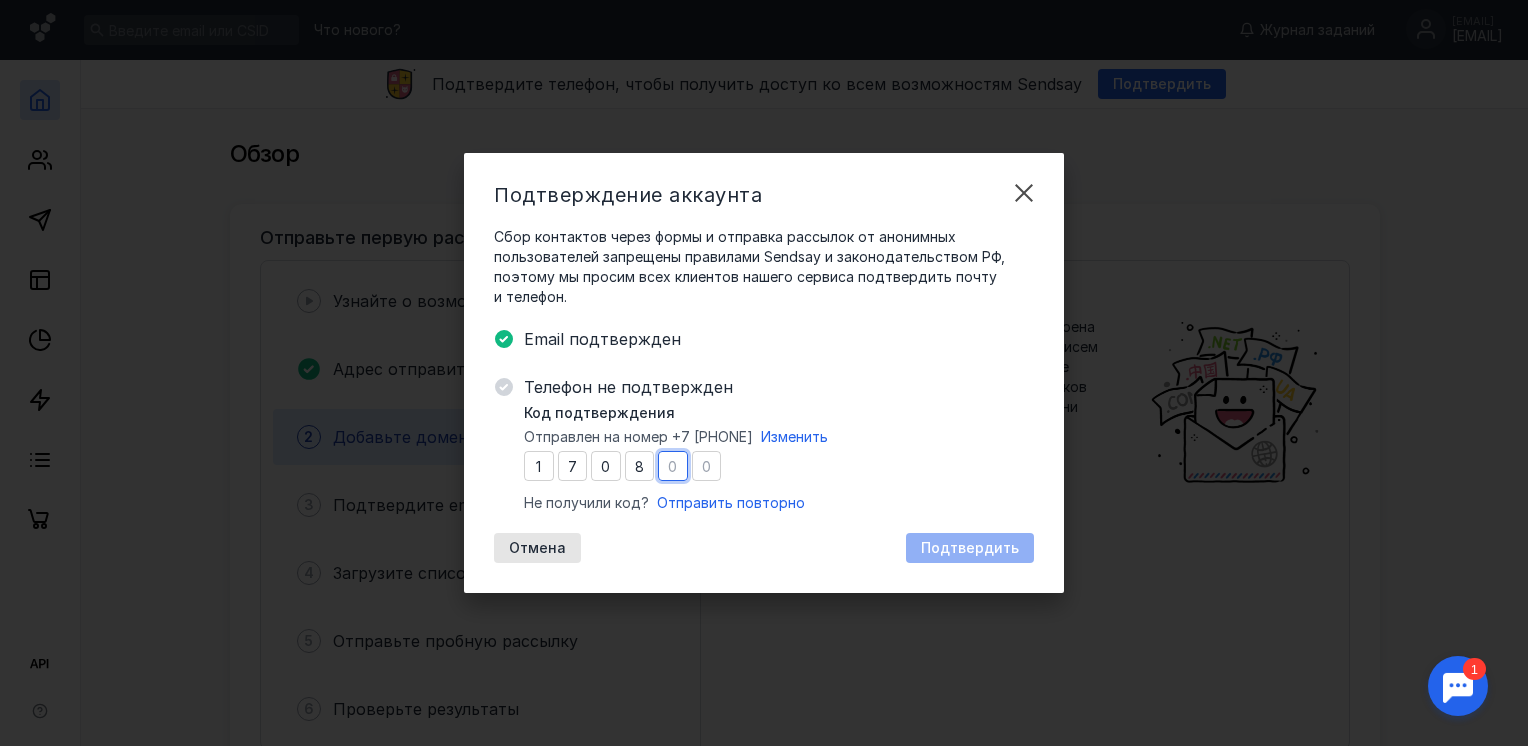 type on "0" 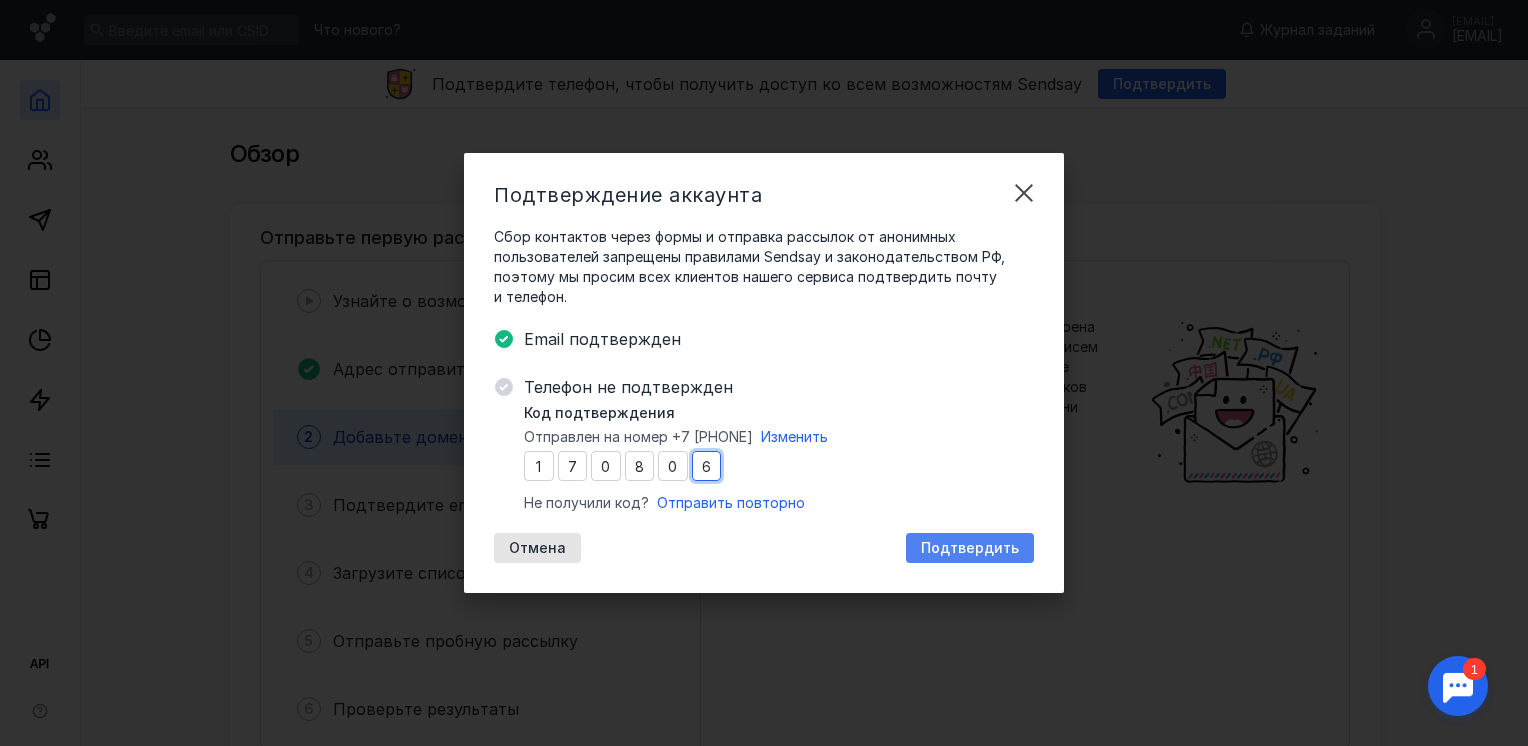 type on "6" 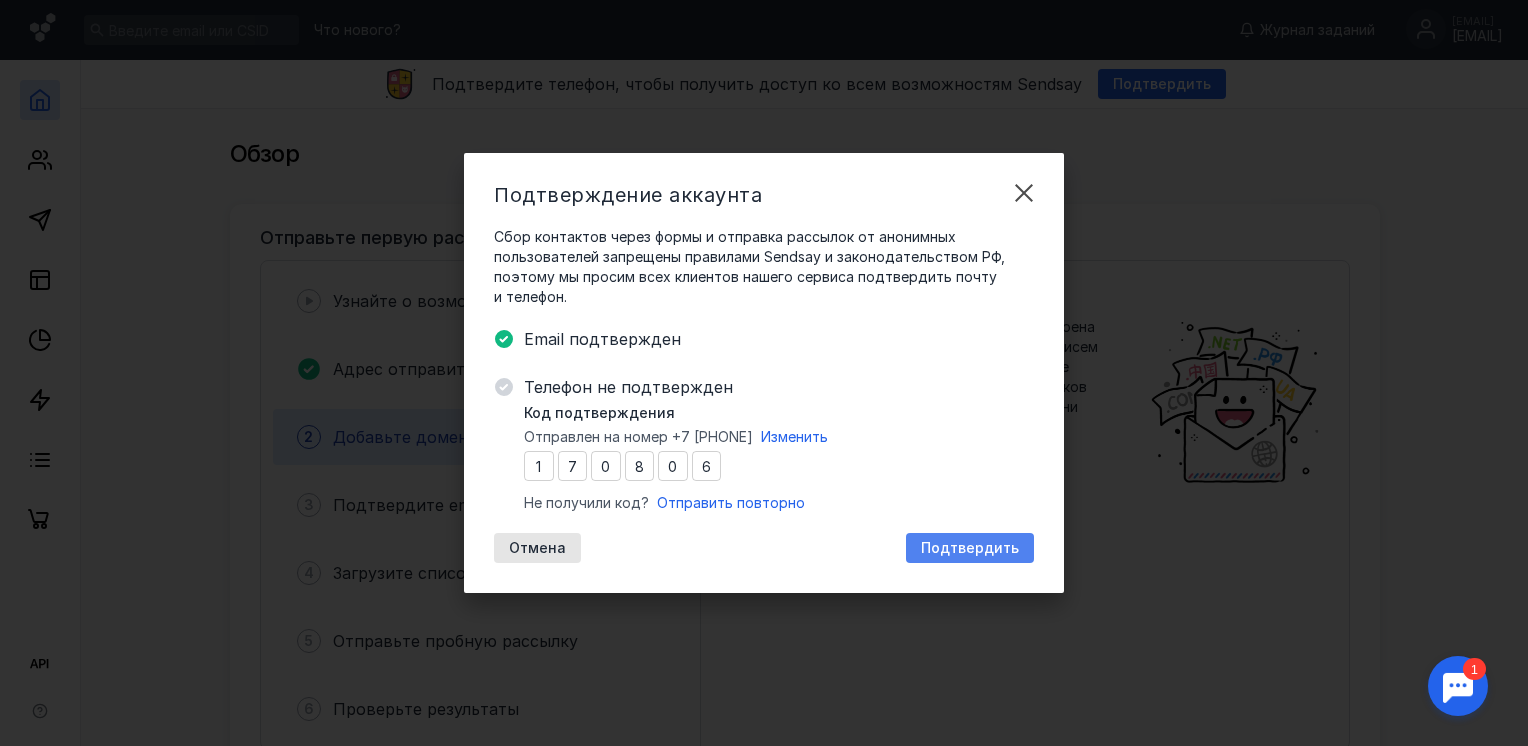 click on "Подтвердить" at bounding box center [970, 548] 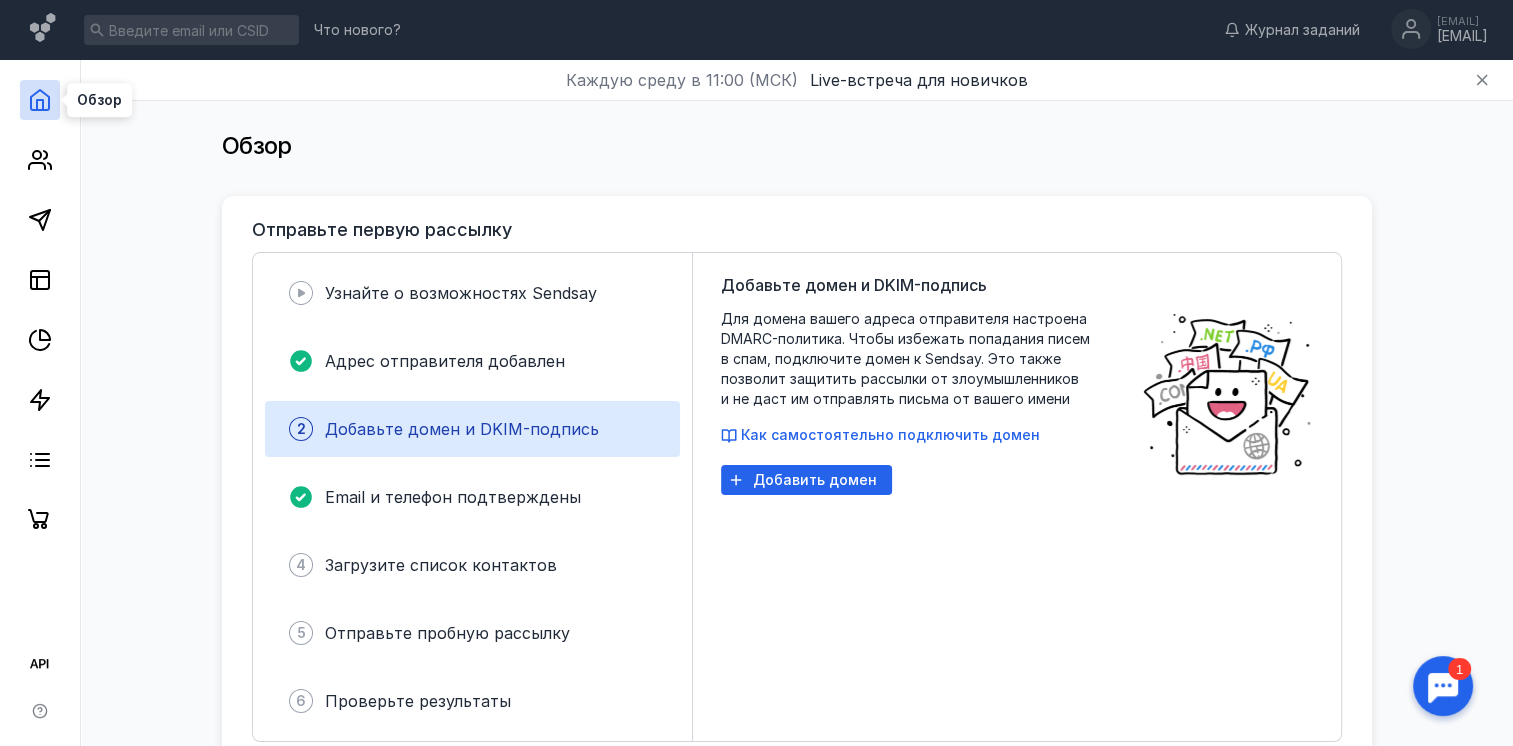 click 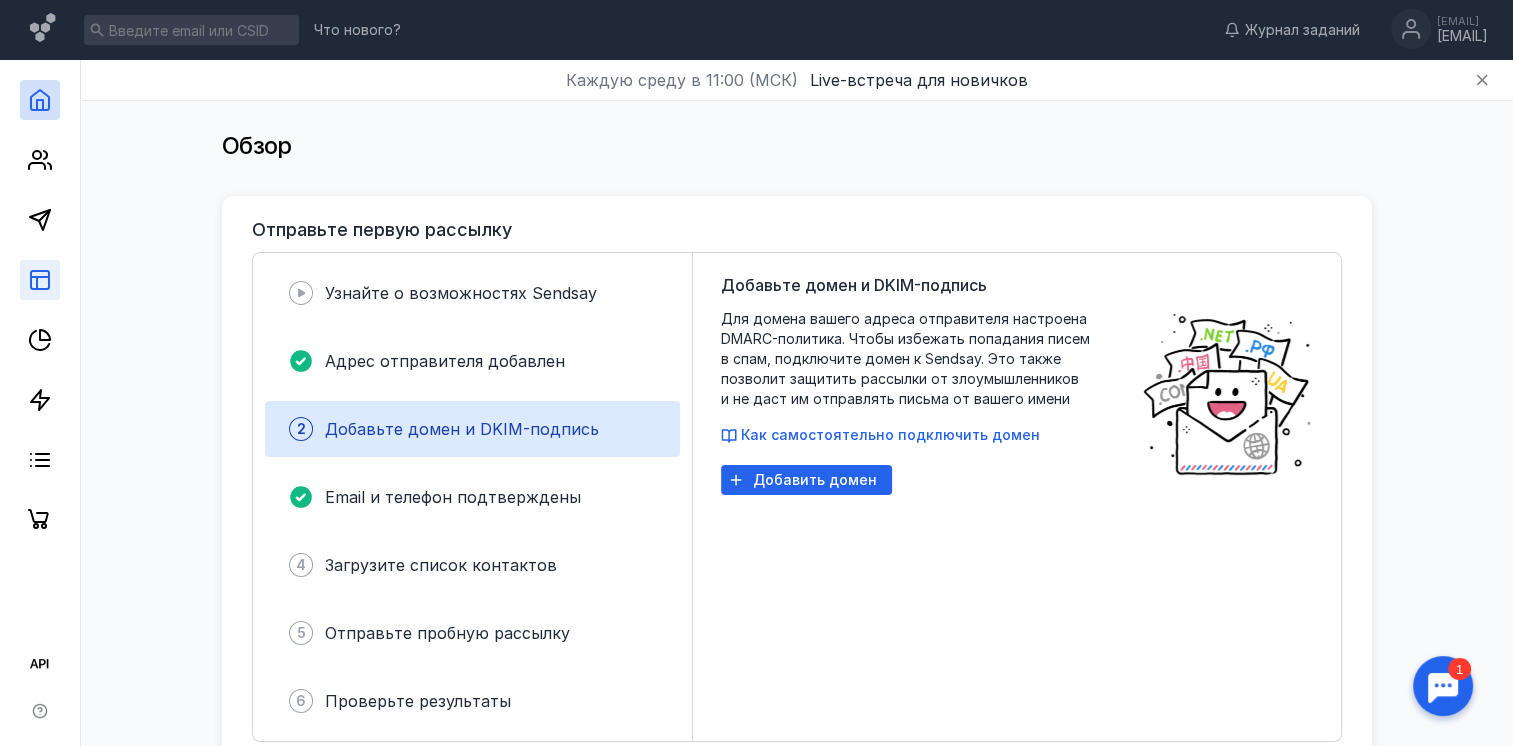 click at bounding box center [40, 280] 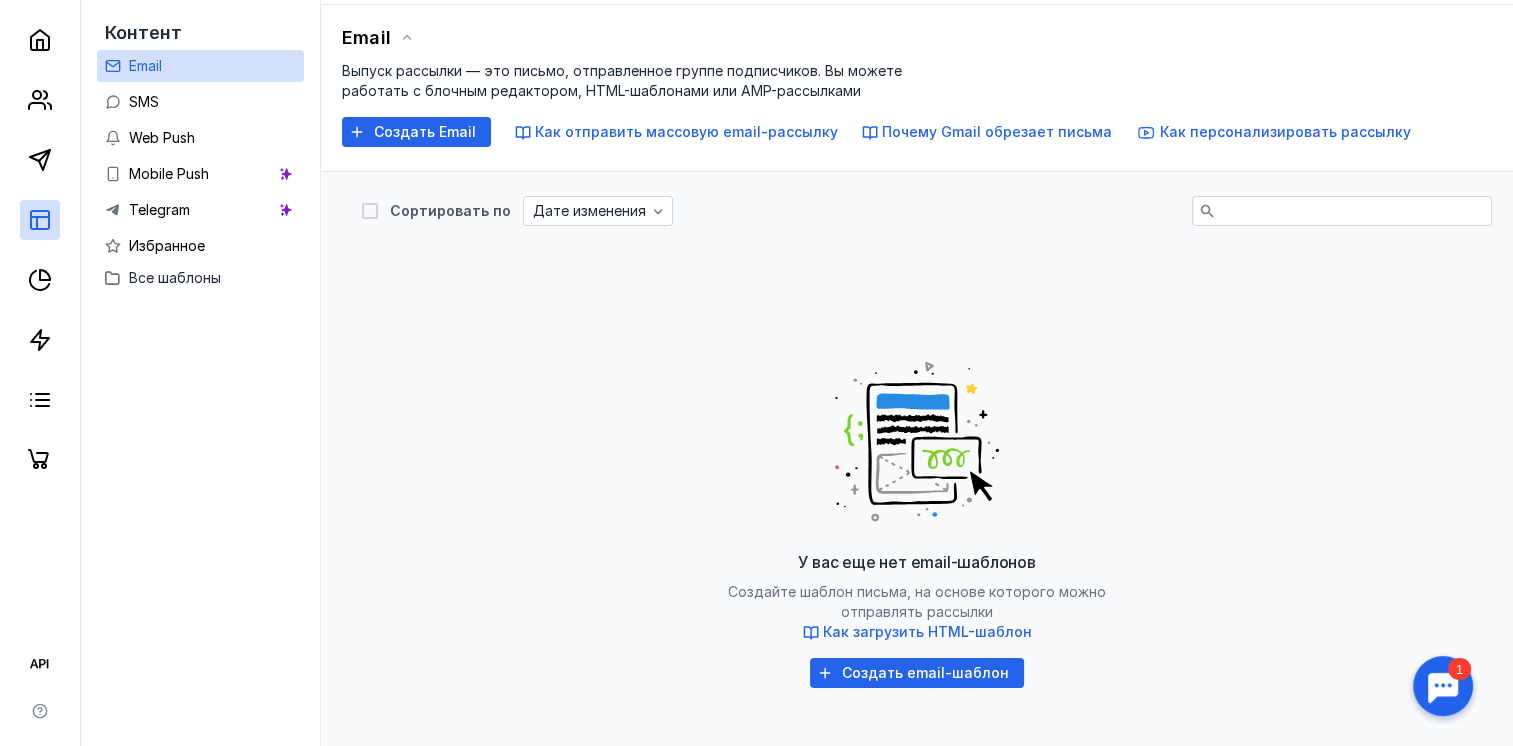 scroll, scrollTop: 200, scrollLeft: 0, axis: vertical 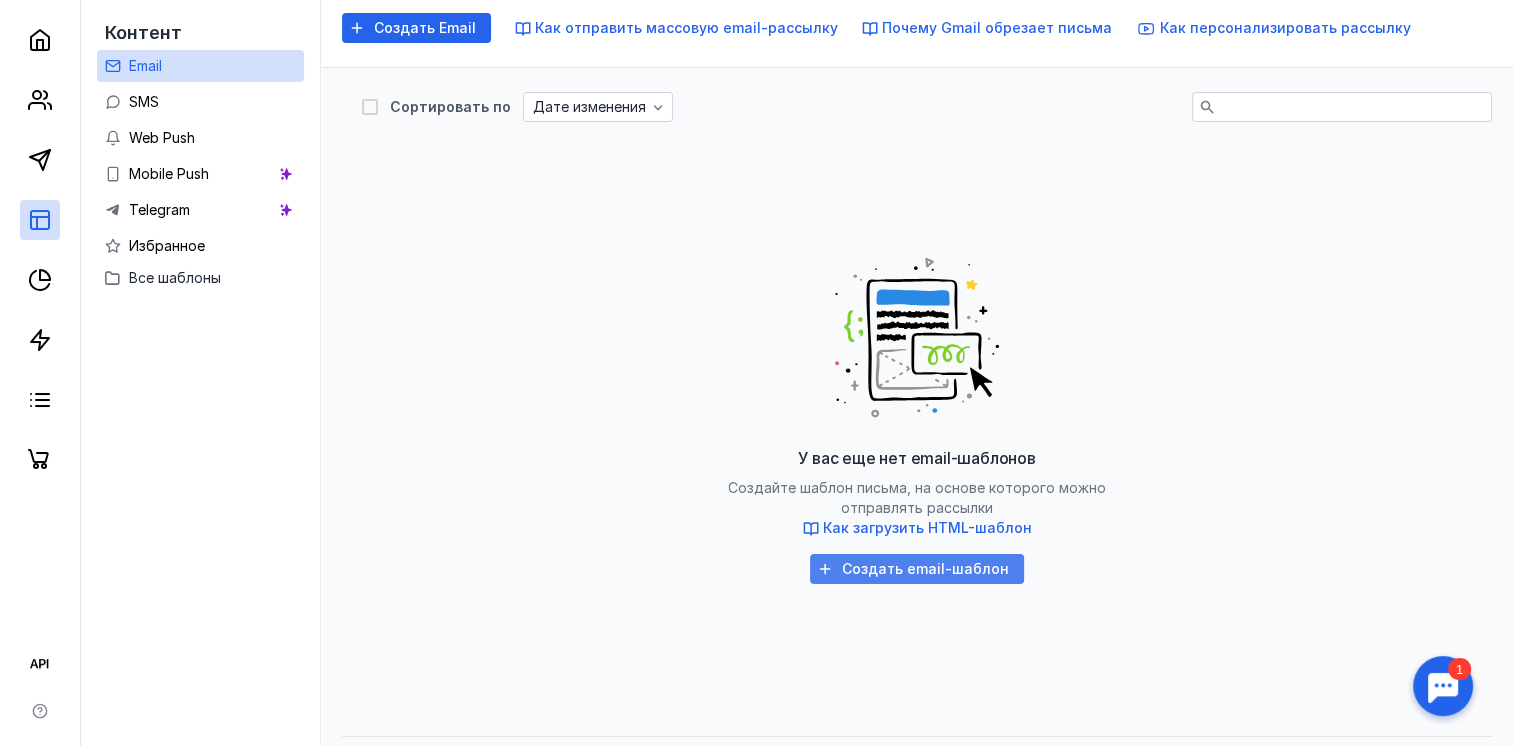 click on "Создать email-шаблон" at bounding box center (925, 569) 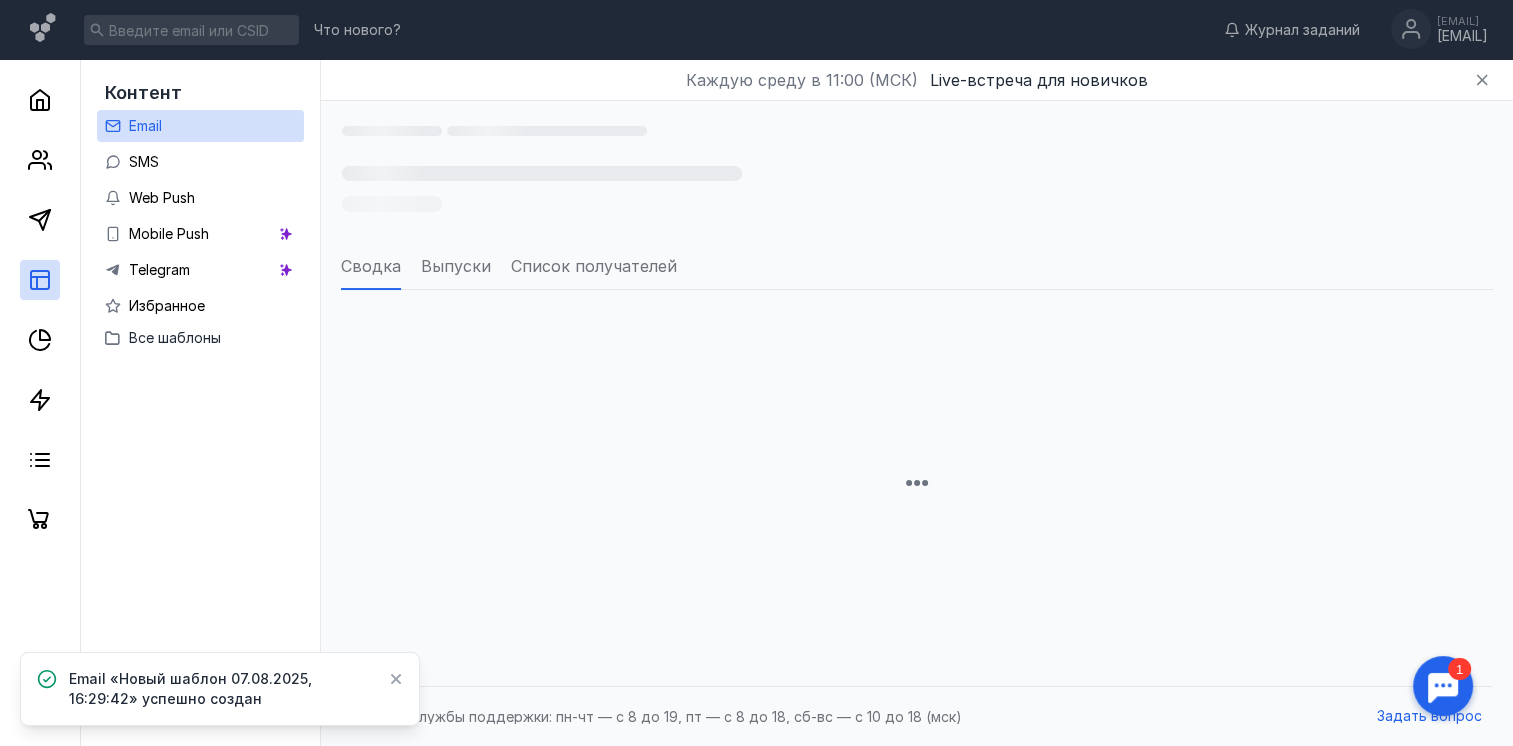 scroll, scrollTop: 0, scrollLeft: 0, axis: both 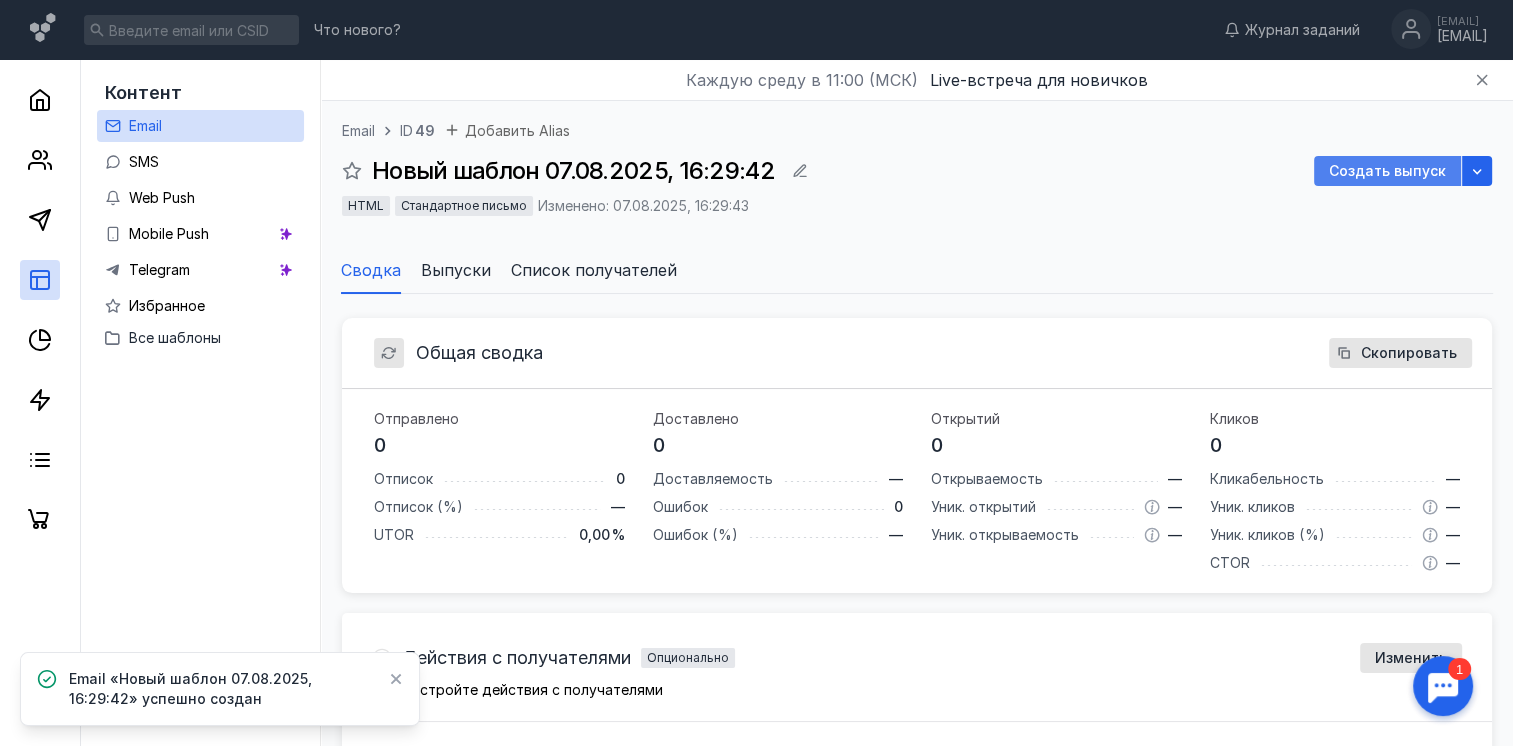 click on "Создать выпуск" at bounding box center (1387, 171) 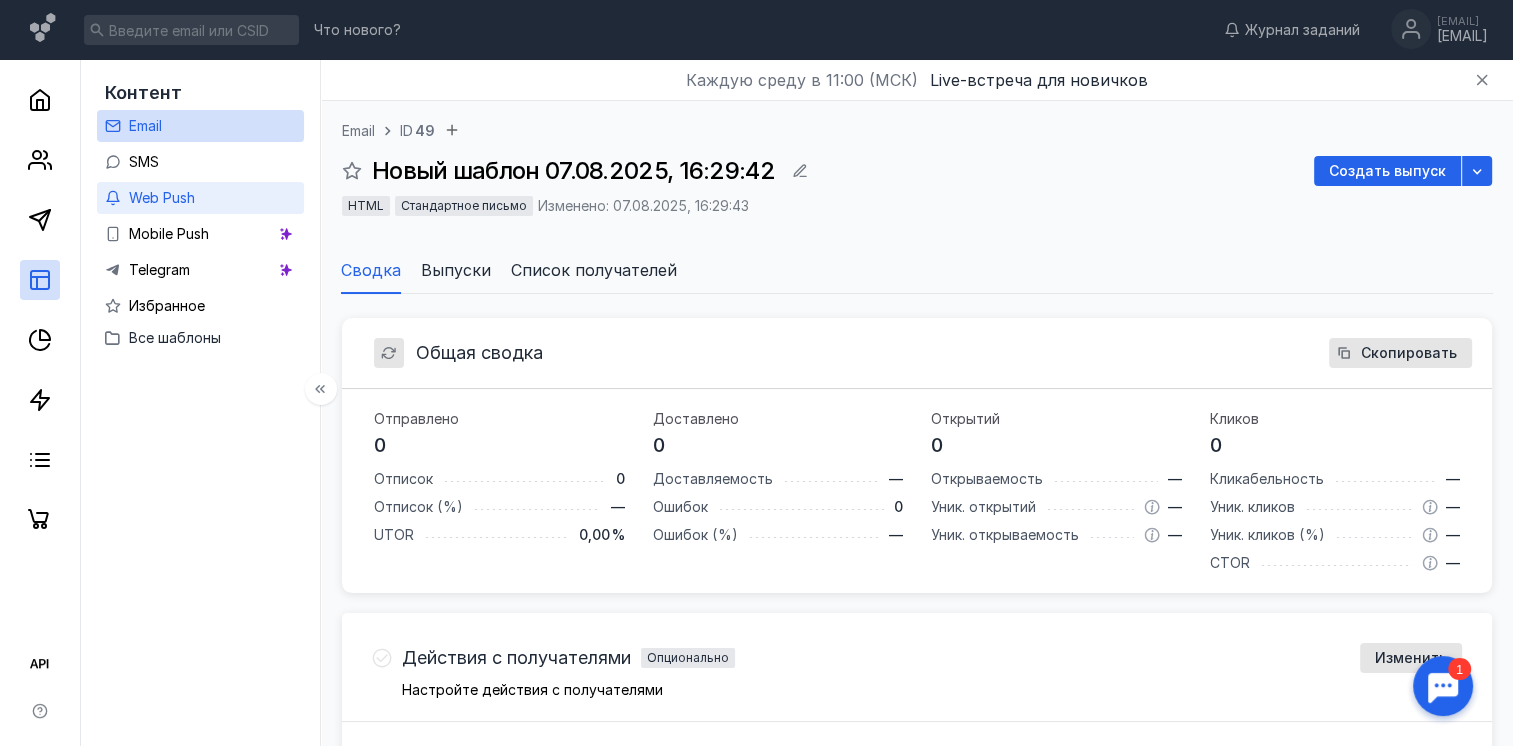 click on "Web Push" at bounding box center (162, 197) 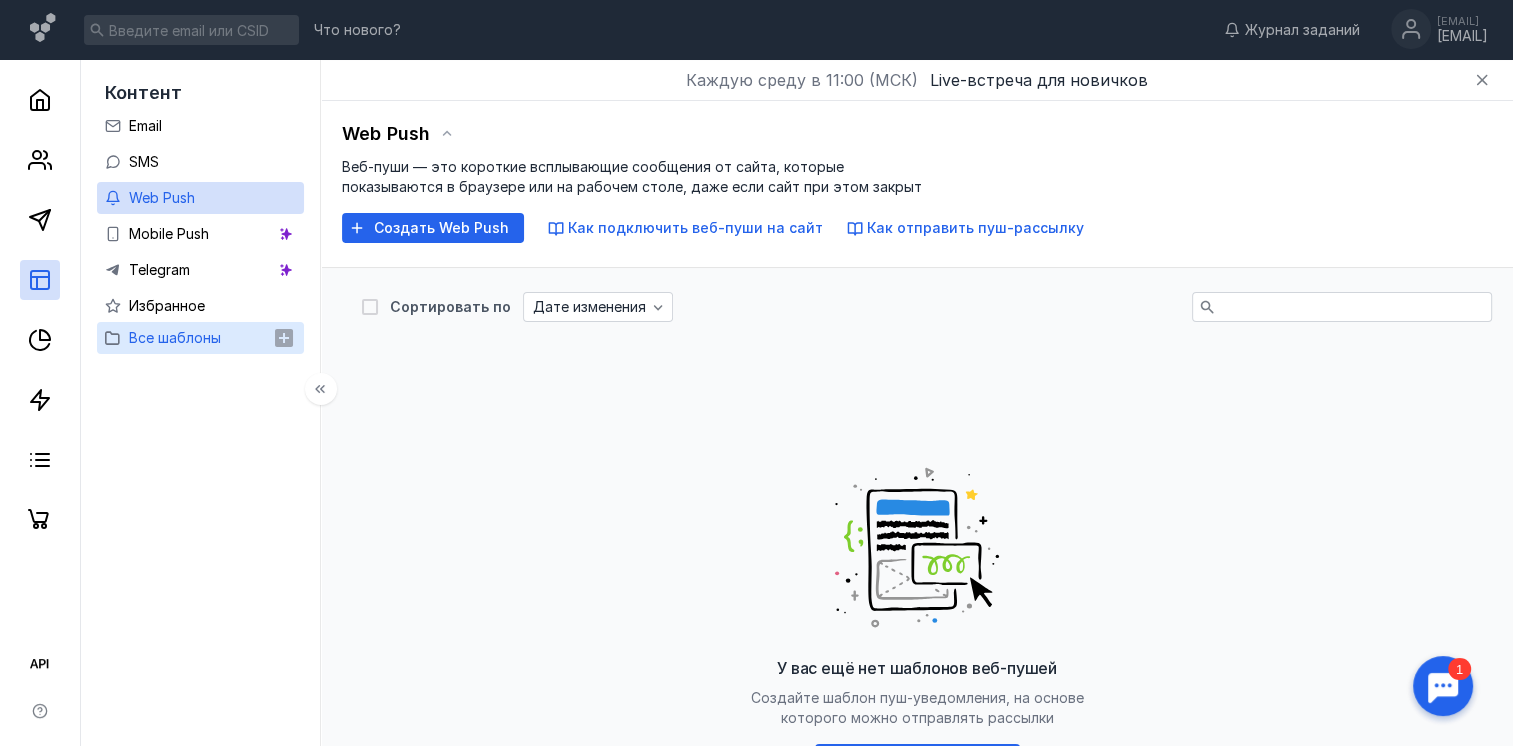 click on "Все шаблоны" at bounding box center [175, 337] 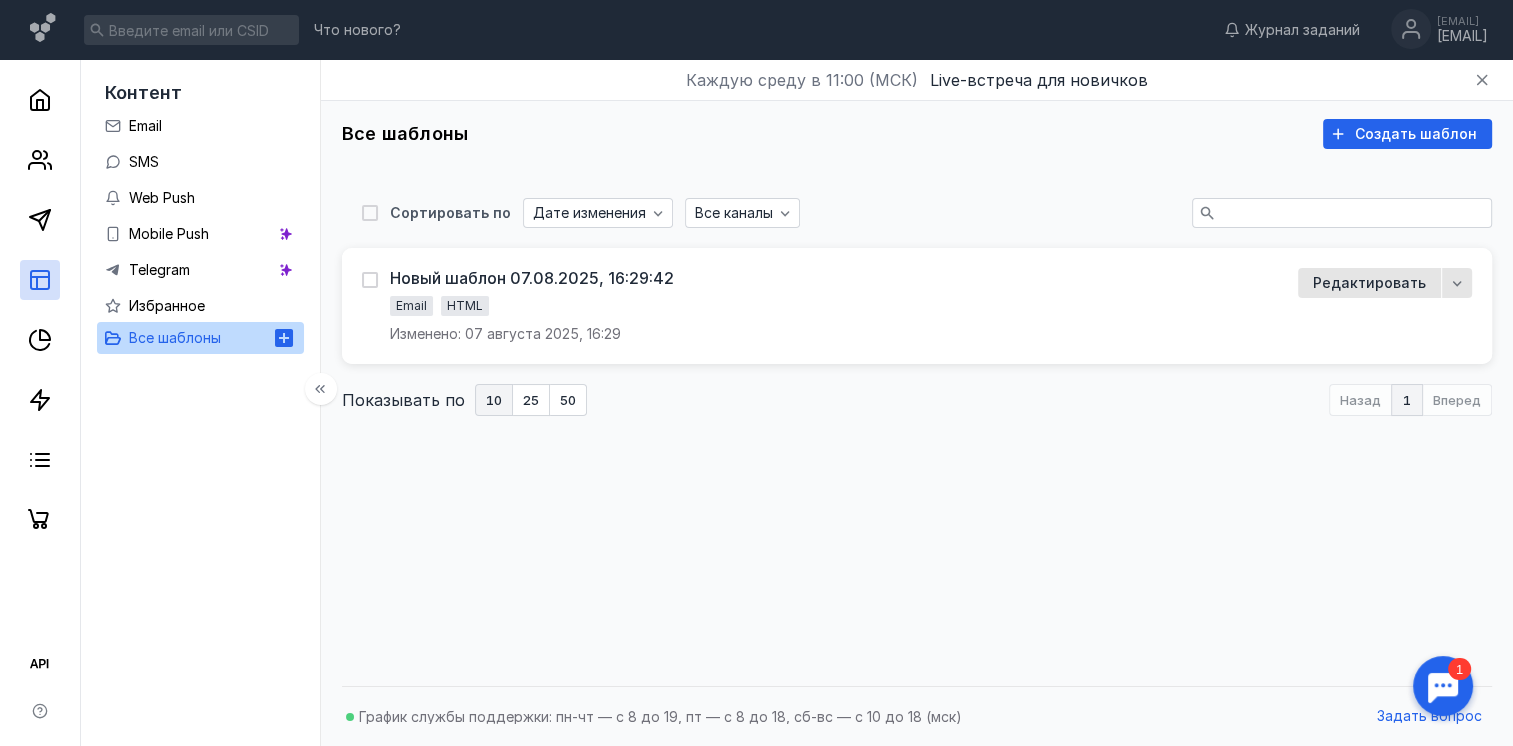 click 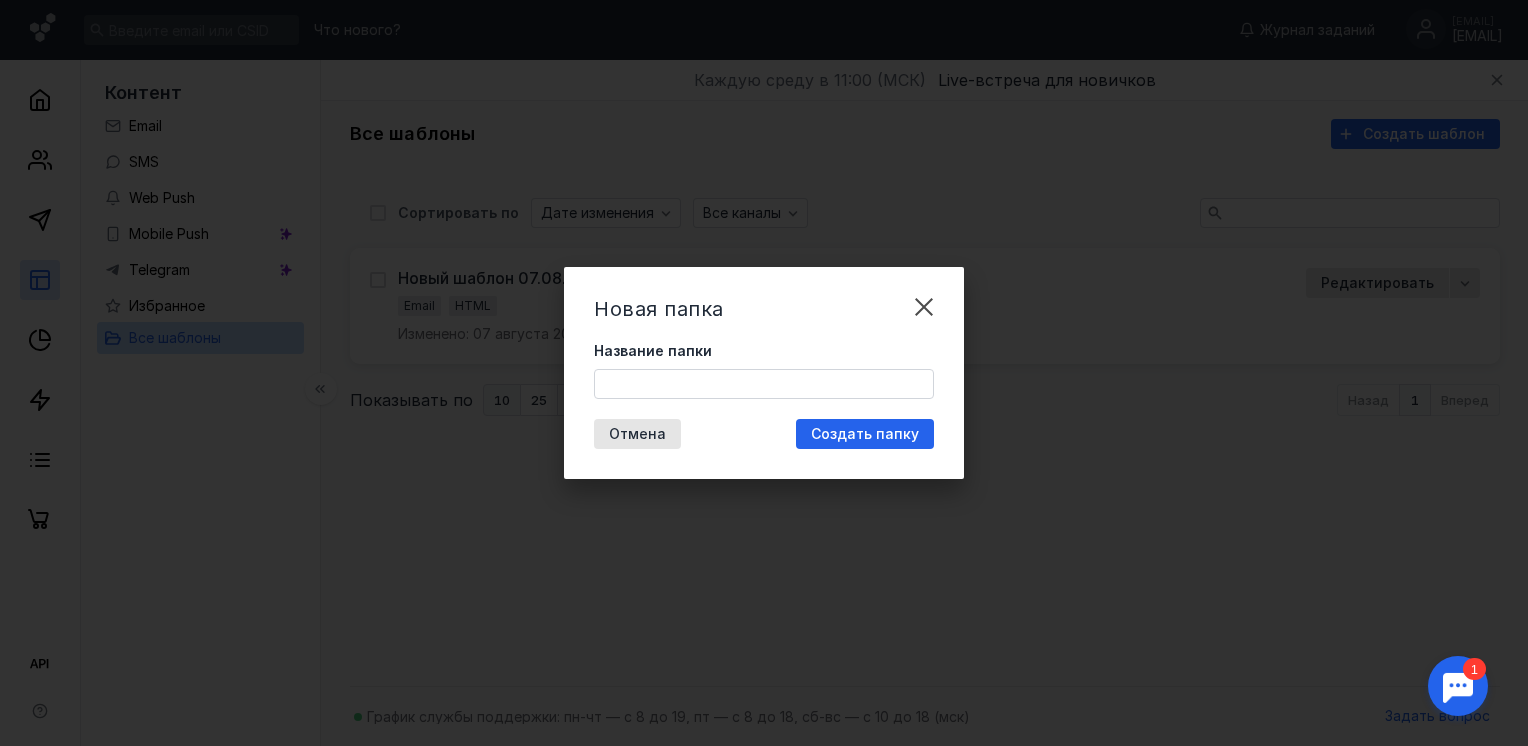 click on "Название папки" at bounding box center [653, 351] 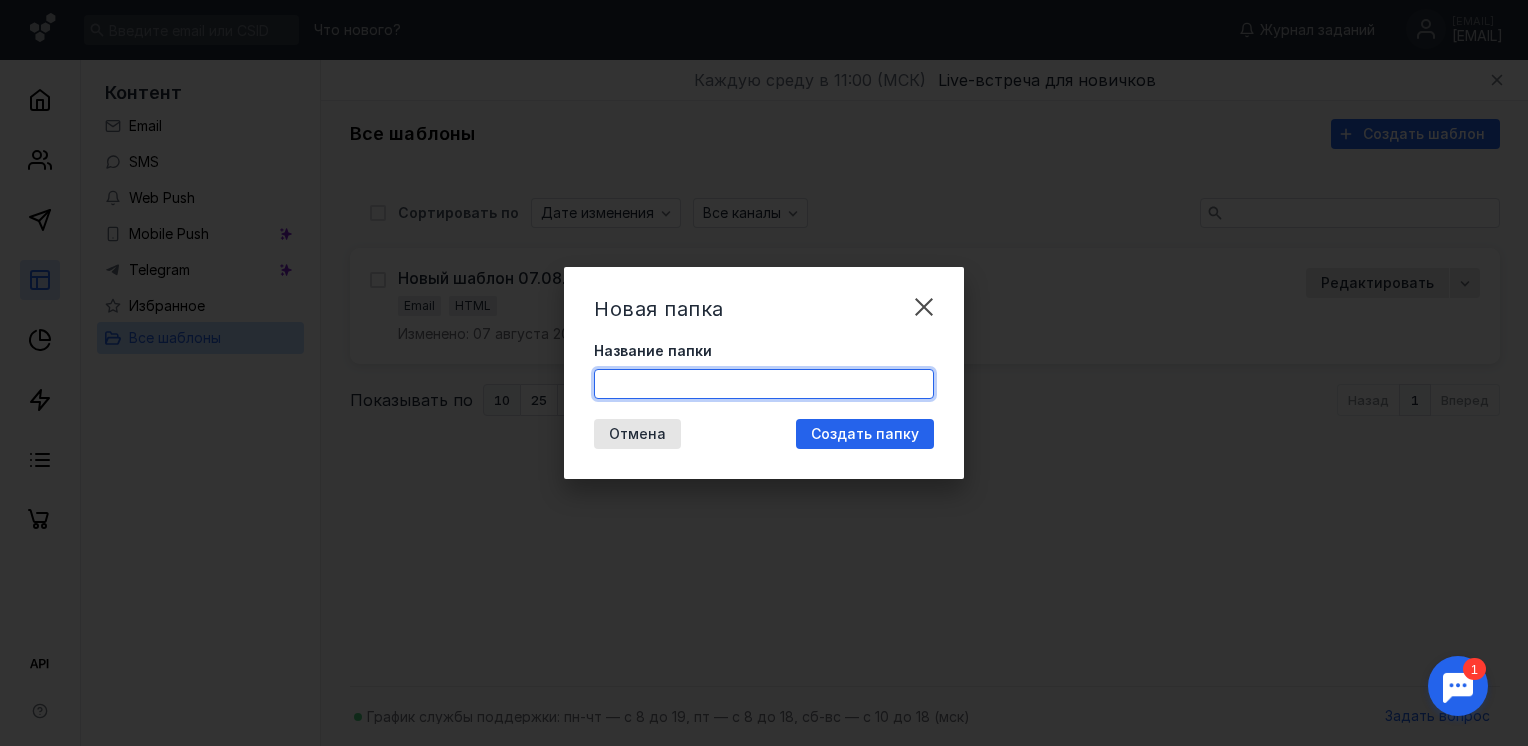 click on "Название папки" at bounding box center (764, 384) 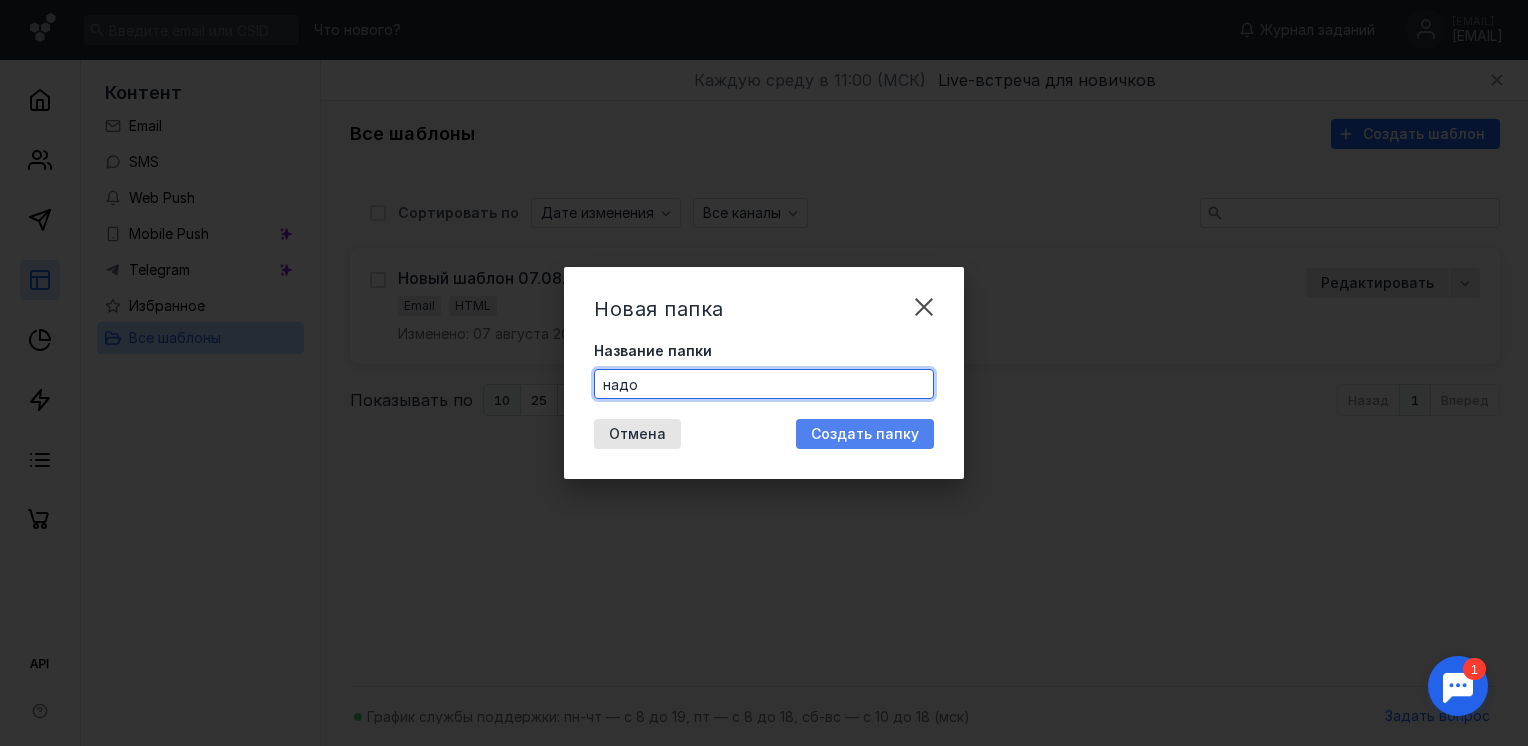 type on "надо" 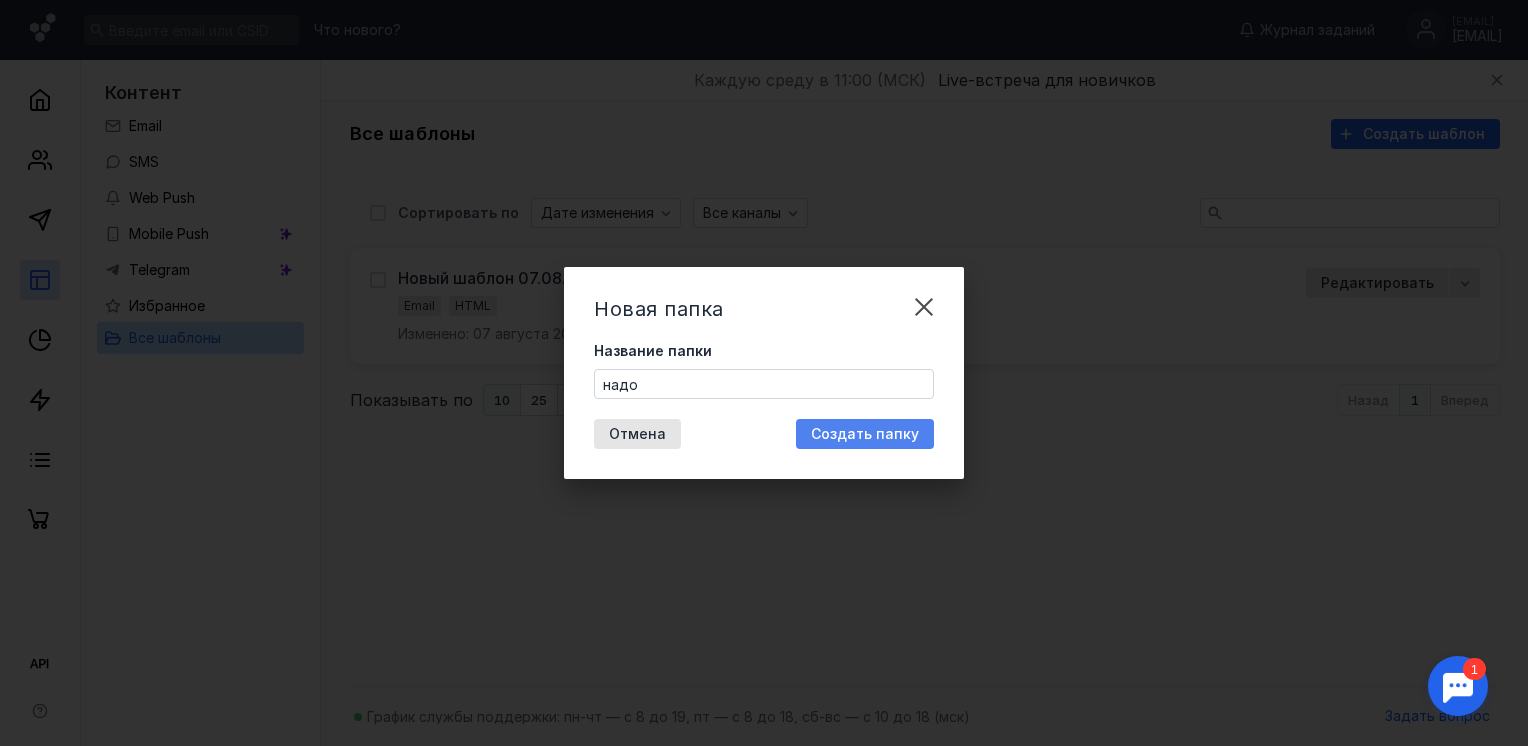 click on "Создать папку" at bounding box center [865, 434] 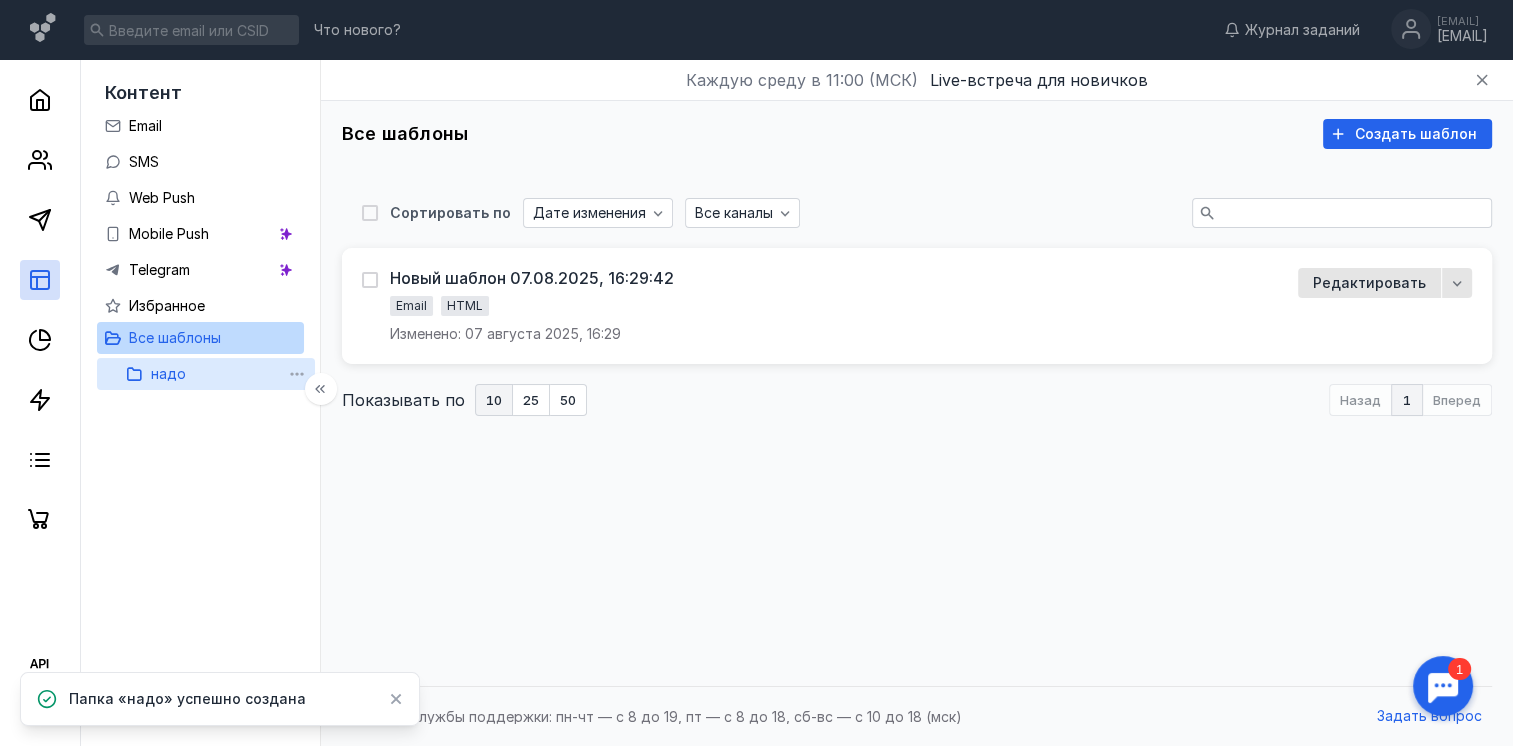 click on "надо" at bounding box center (207, 374) 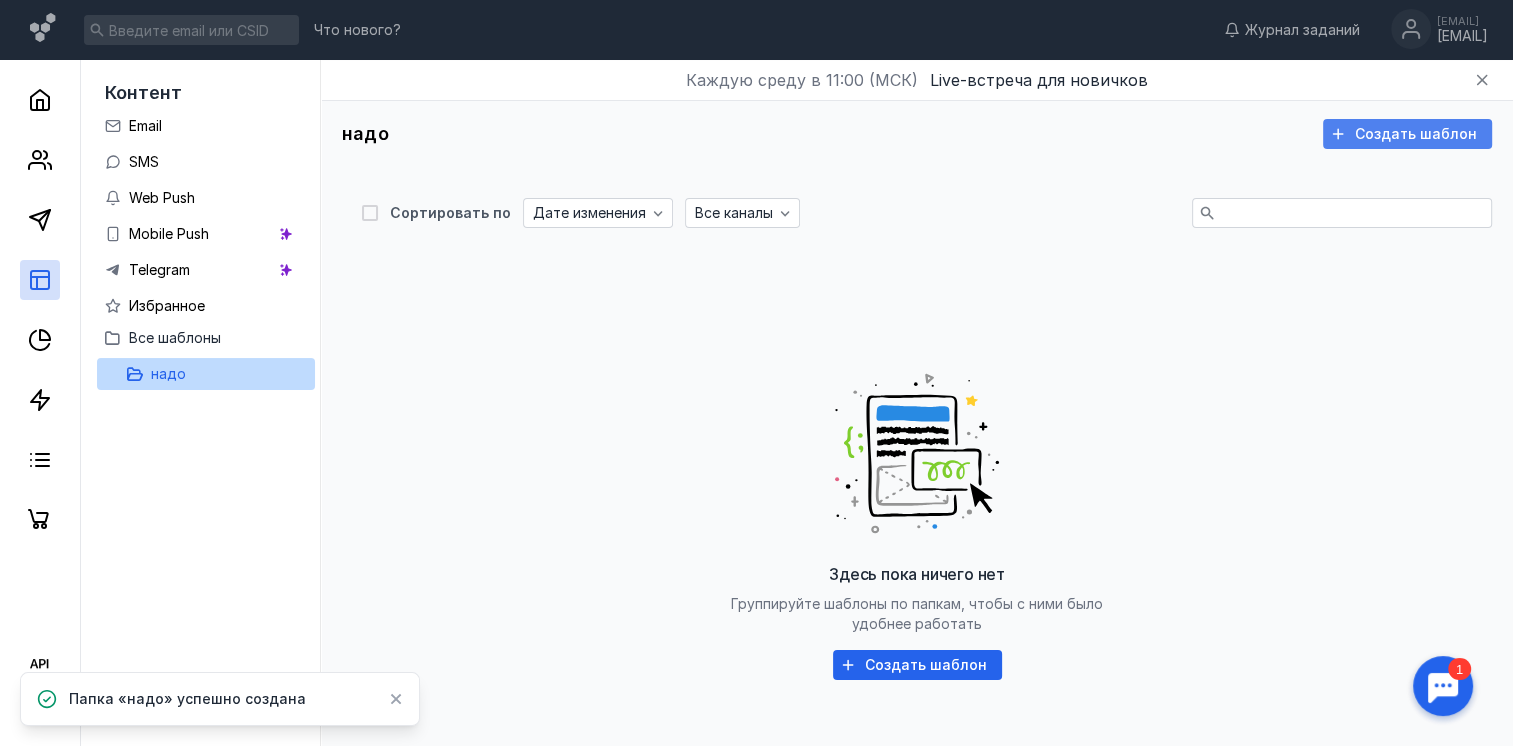 click on "Создать шаблон" at bounding box center (1416, 134) 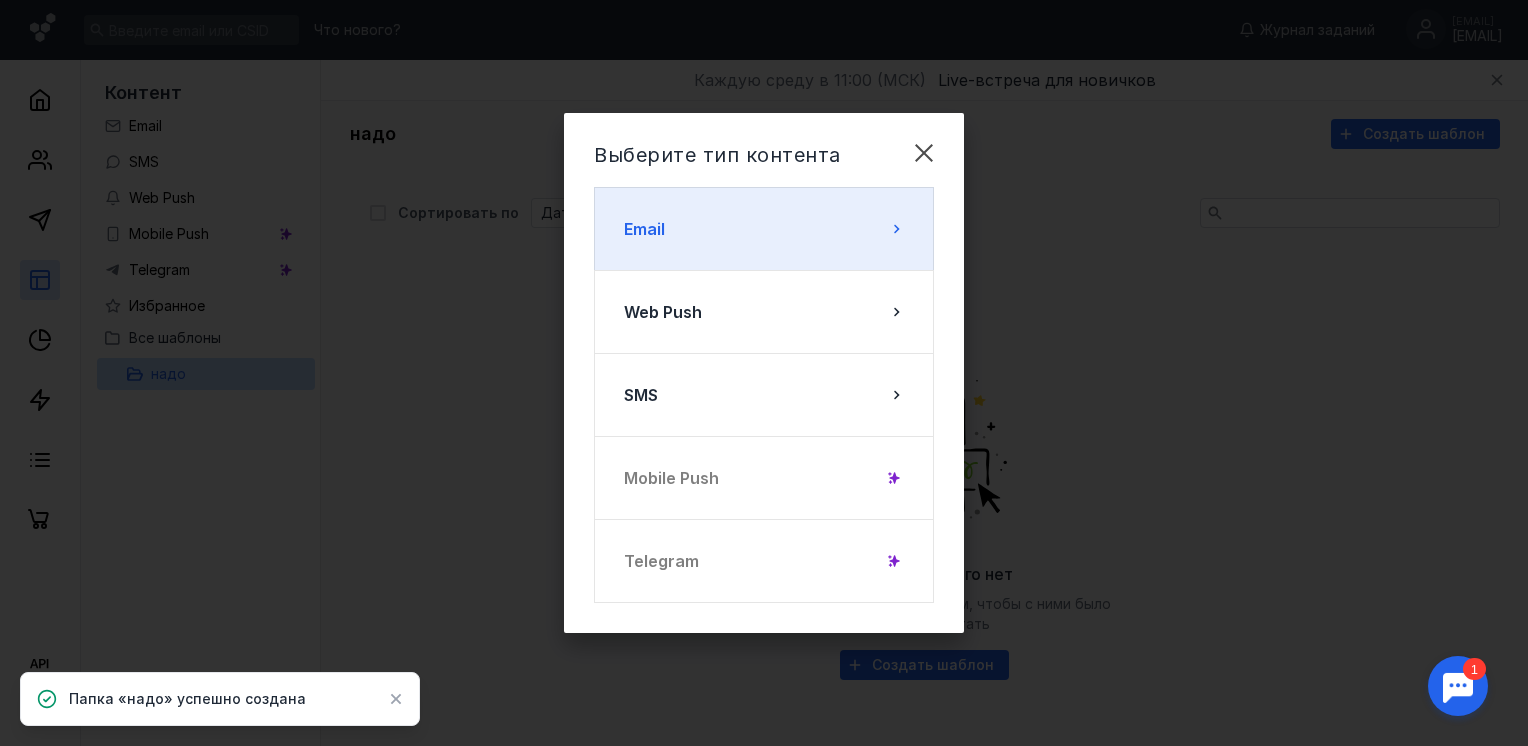 click on "Email" at bounding box center (764, 229) 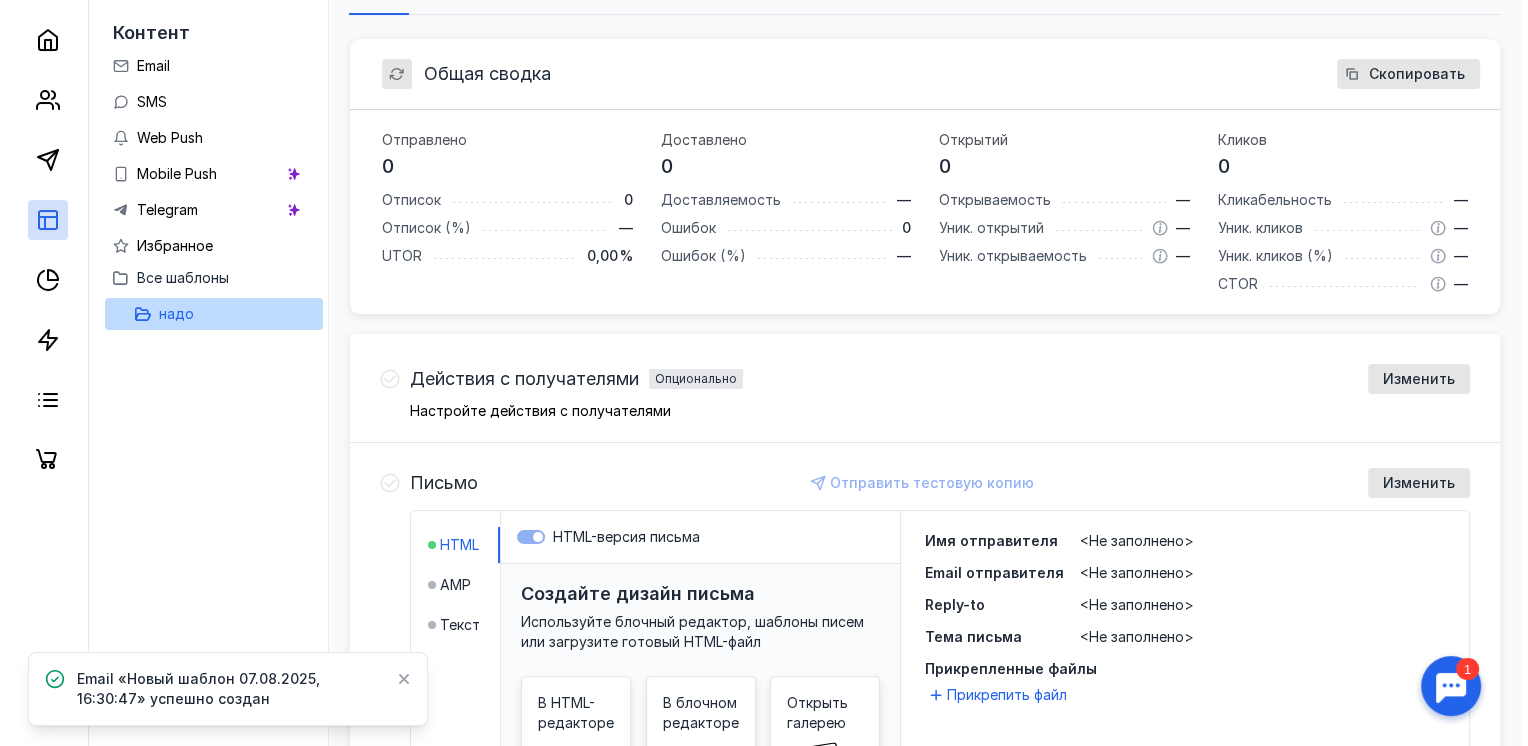 scroll, scrollTop: 500, scrollLeft: 0, axis: vertical 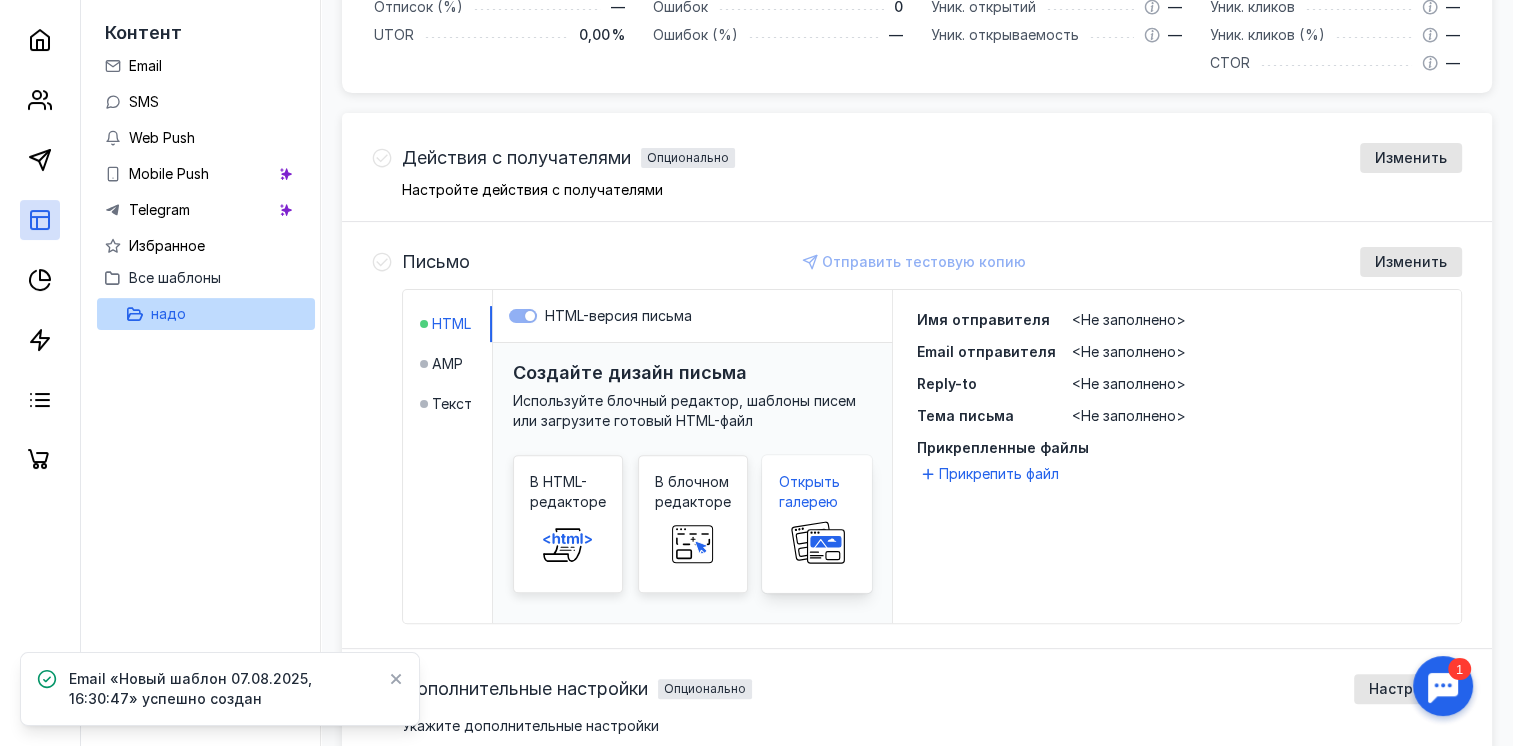 click on "Открыть галерею" at bounding box center [817, 492] 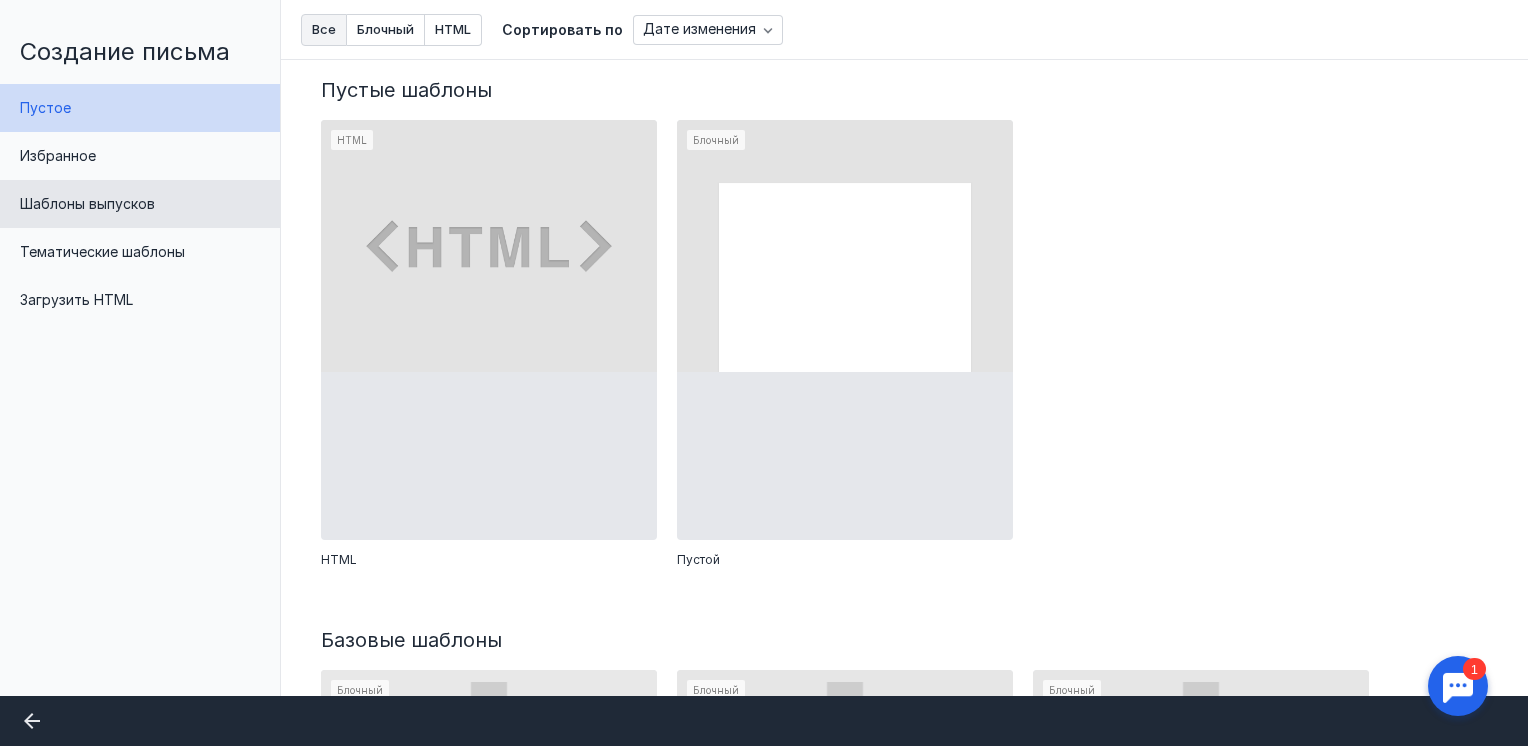 click on "Шаблоны выпусков" at bounding box center (87, 203) 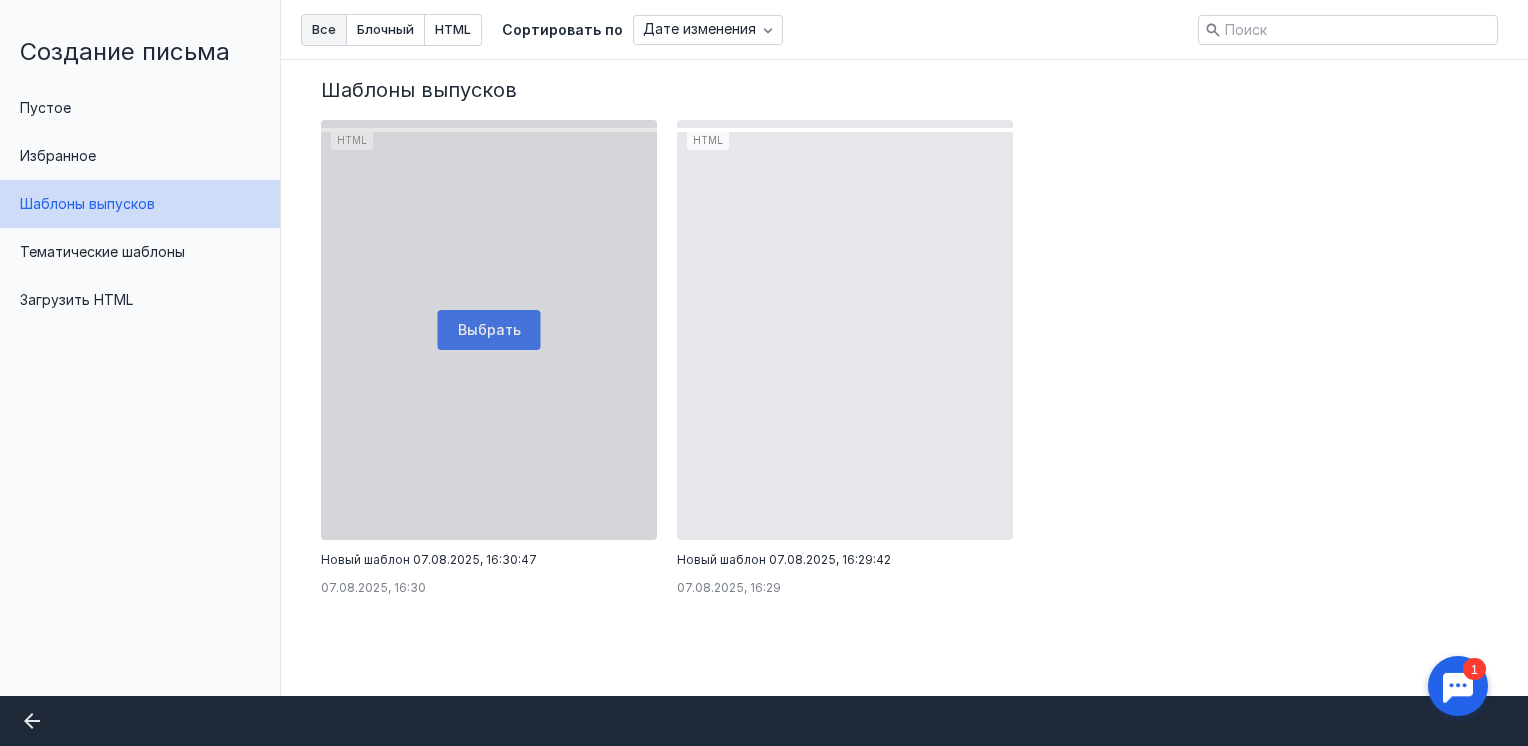 click at bounding box center (489, 330) 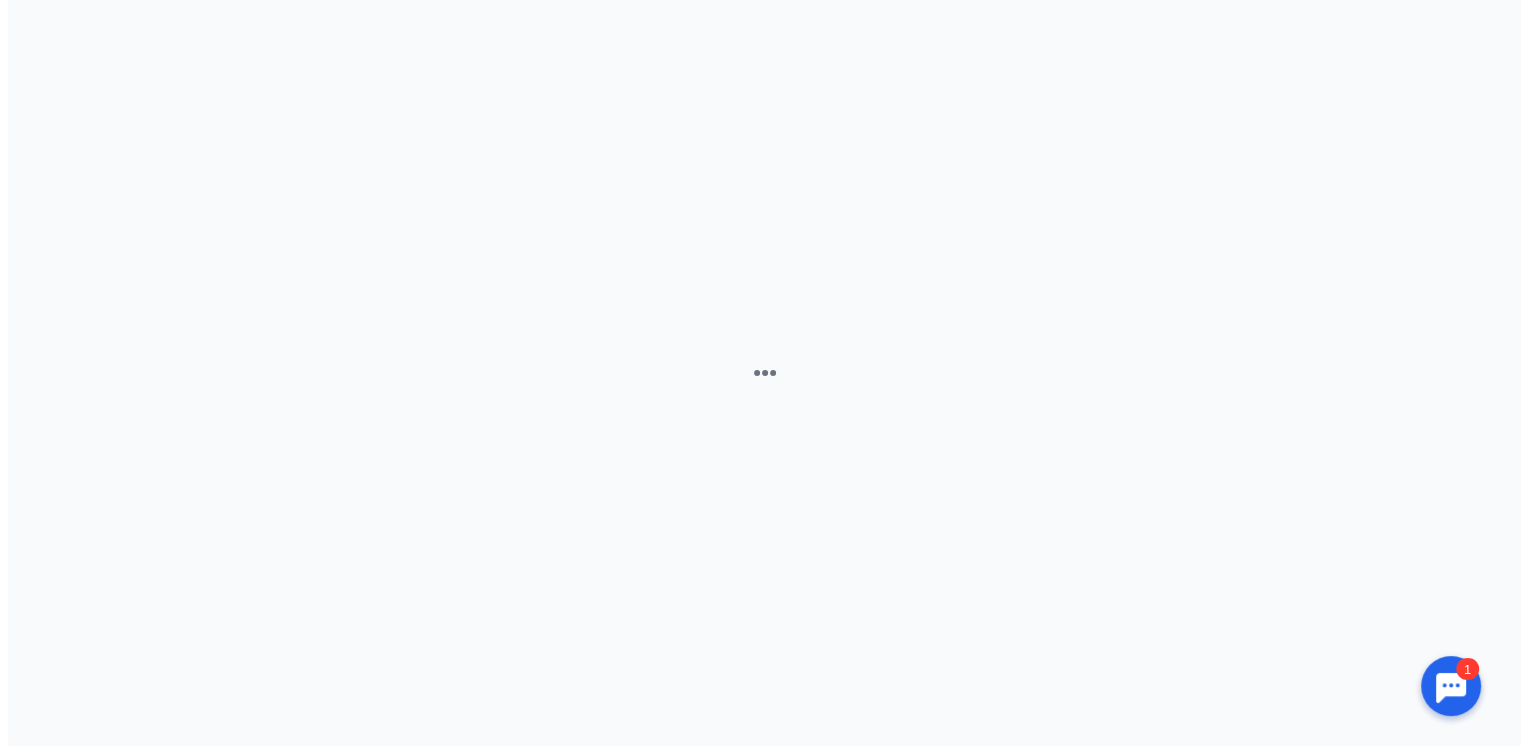 scroll, scrollTop: 0, scrollLeft: 0, axis: both 